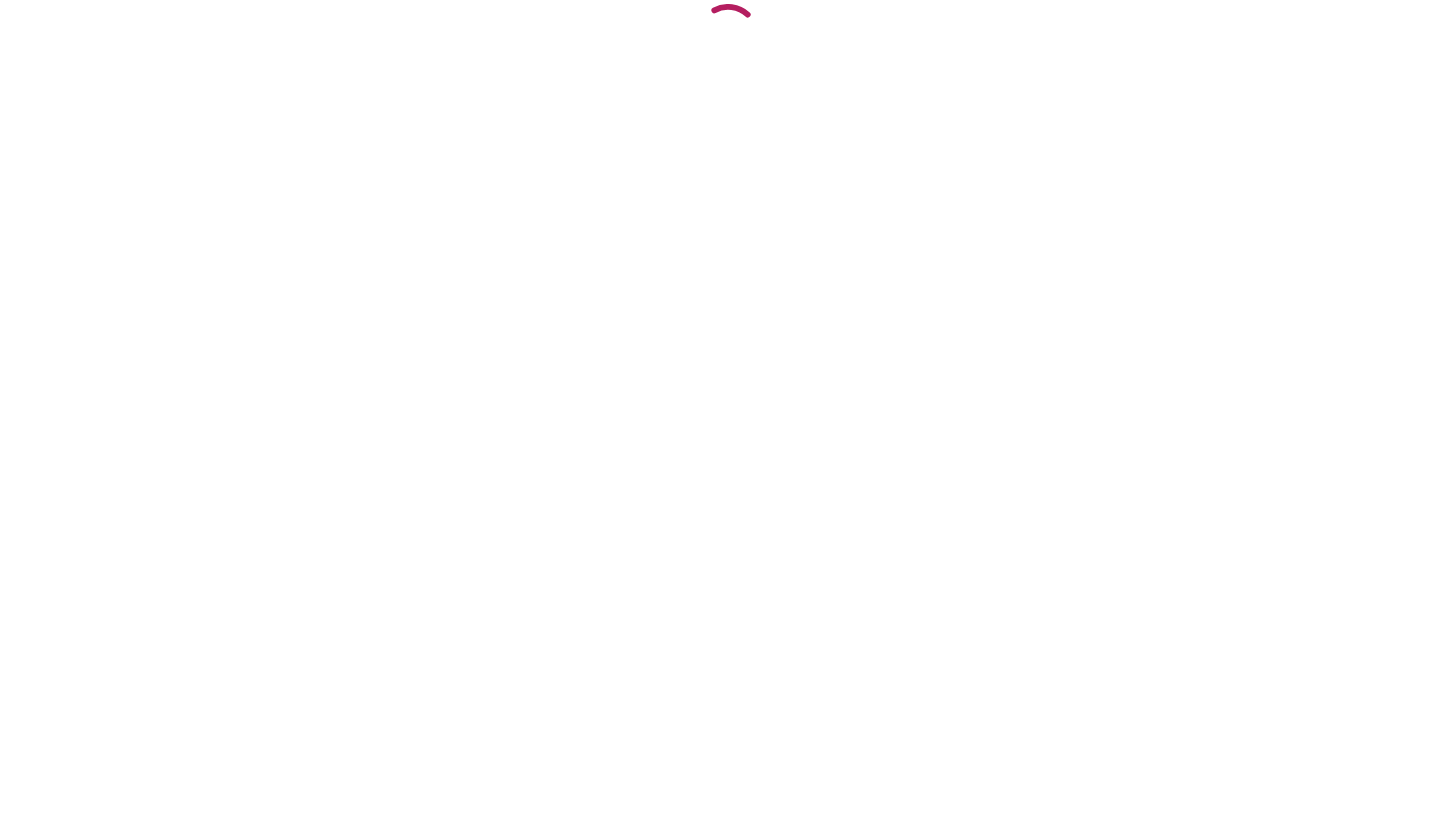 scroll, scrollTop: 0, scrollLeft: 0, axis: both 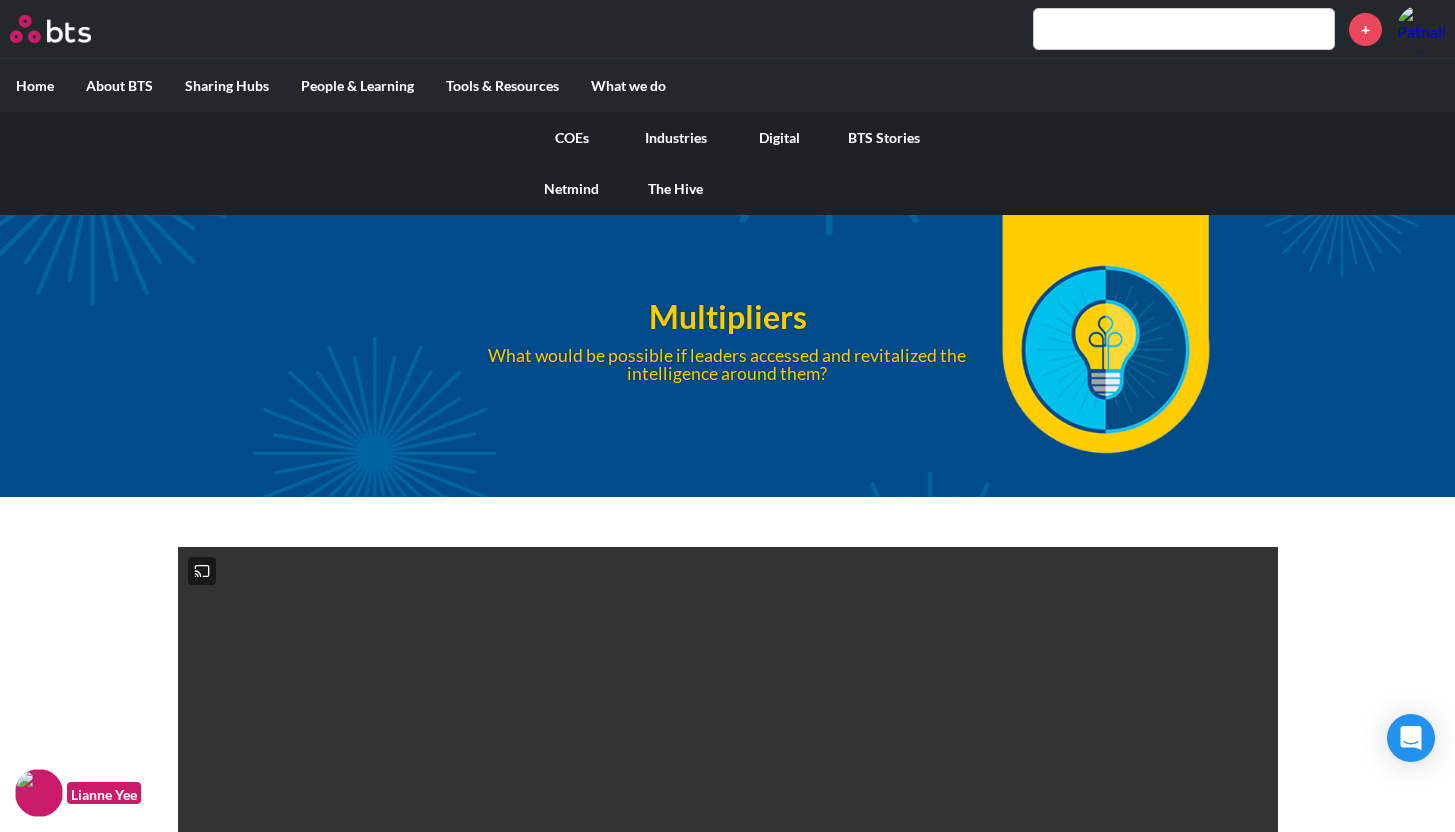 click on "Industries" at bounding box center (676, 138) 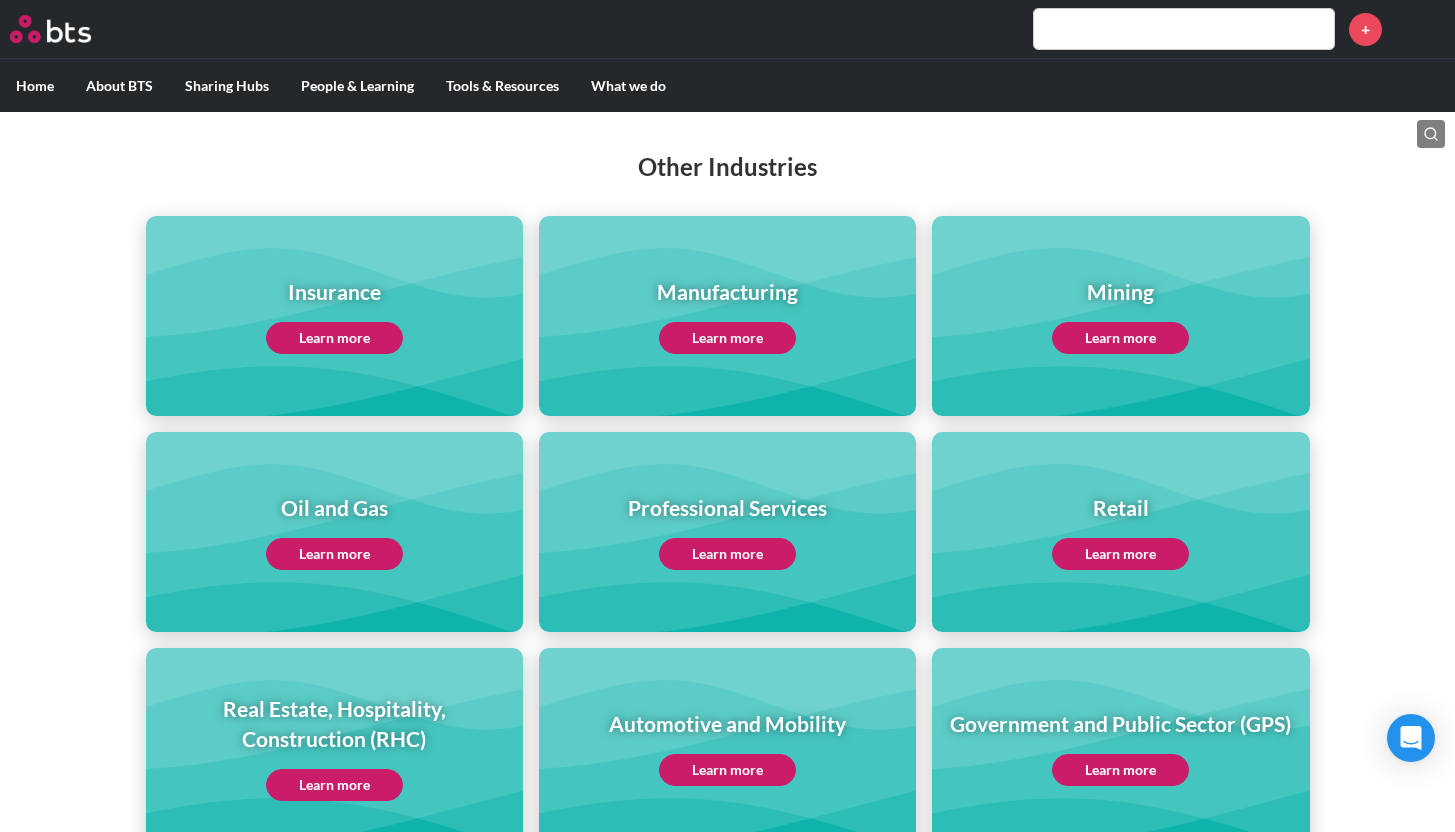 scroll, scrollTop: 764, scrollLeft: 0, axis: vertical 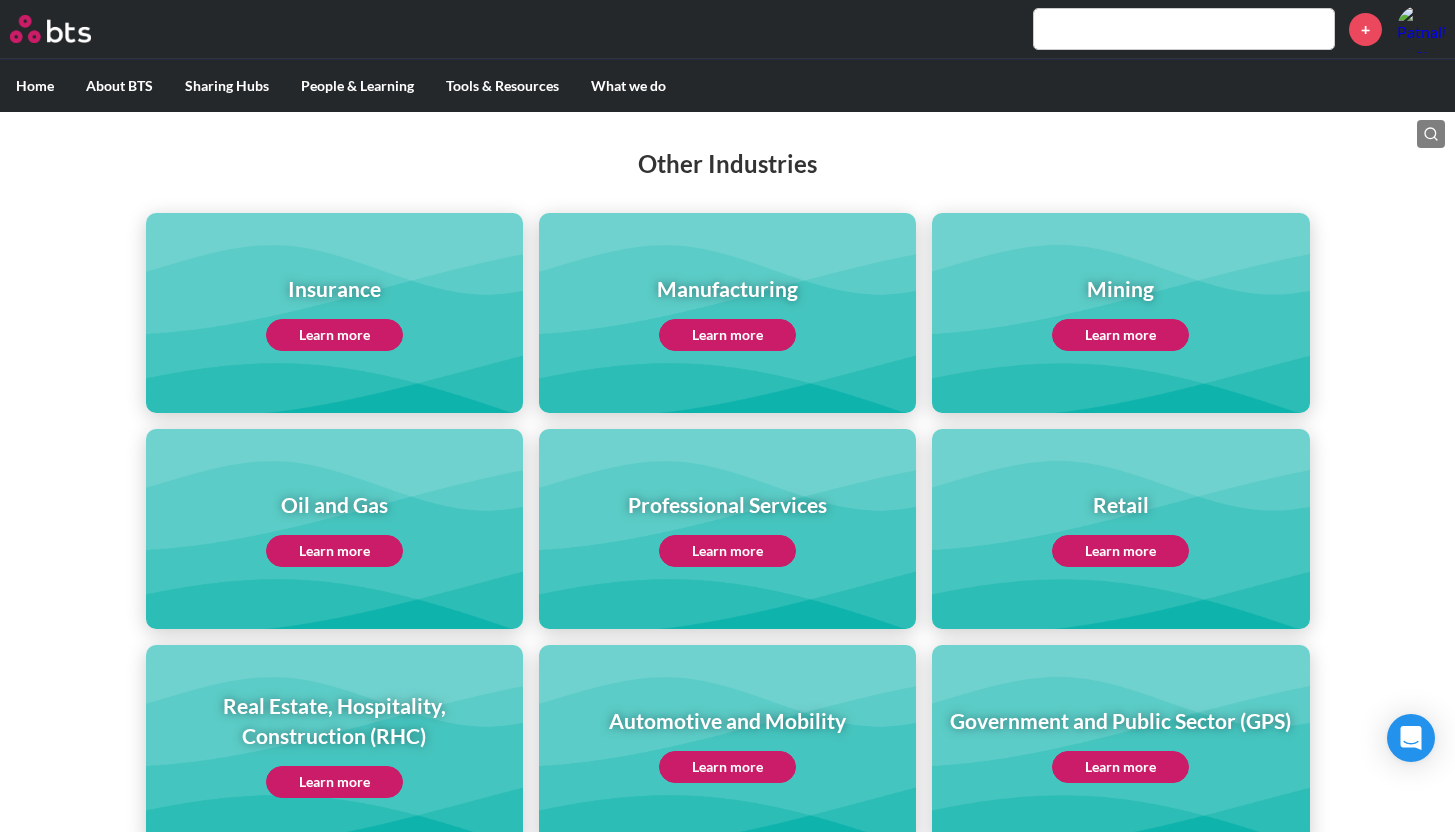click on "Learn more" at bounding box center [334, 335] 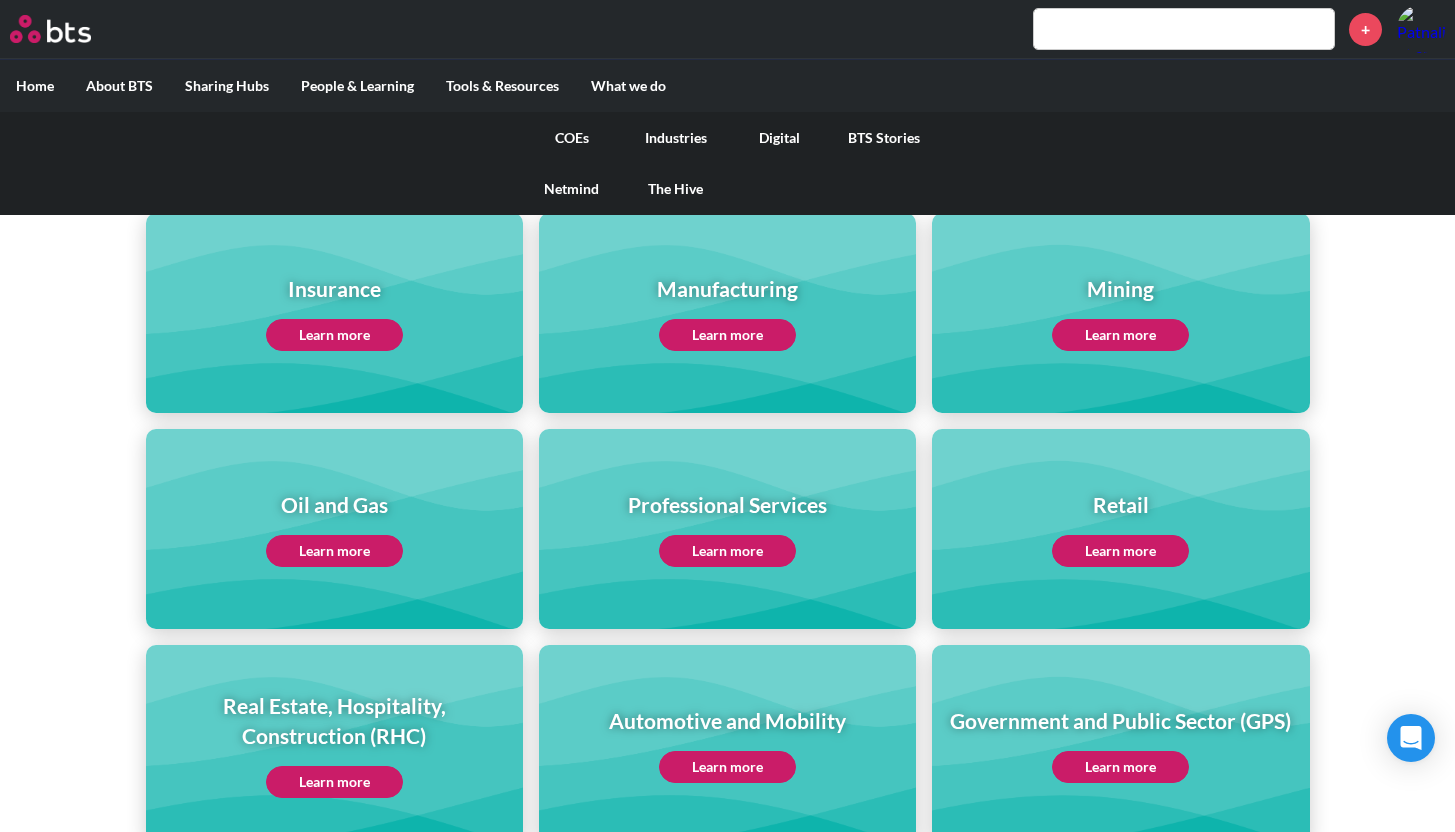 click on "COEs" at bounding box center [572, 138] 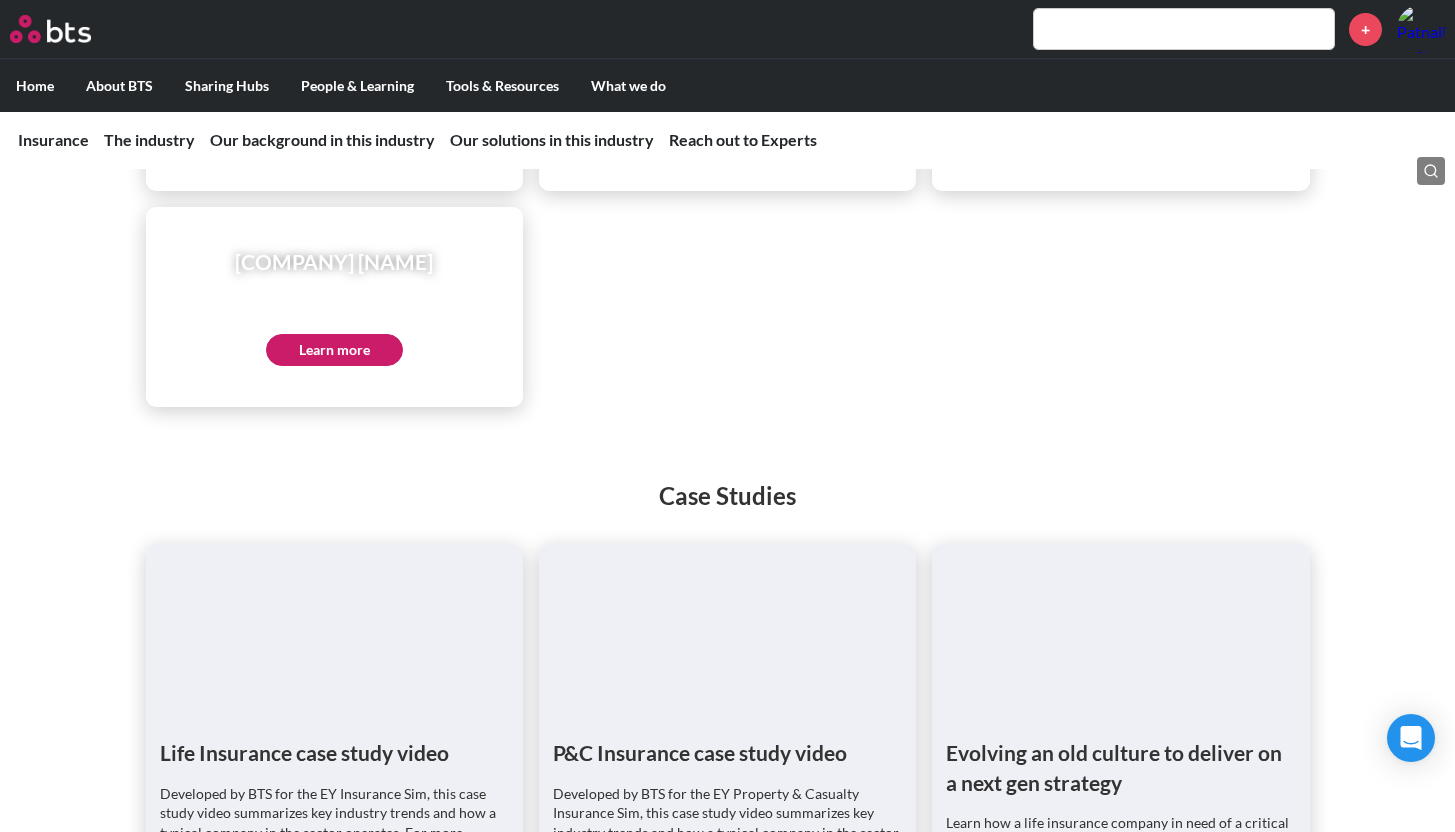 scroll, scrollTop: 3267, scrollLeft: 0, axis: vertical 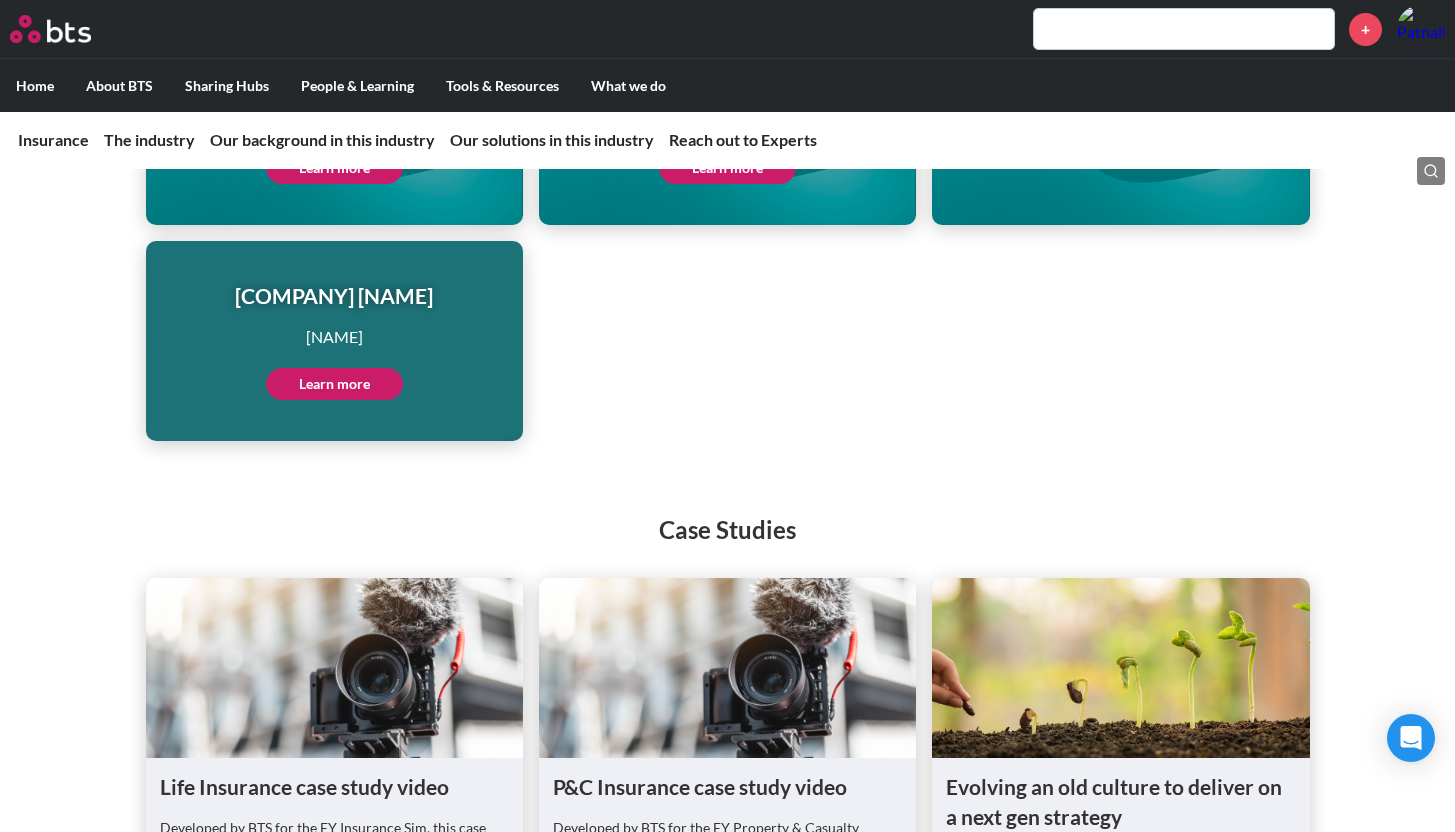 click on "Mallory Meyer" at bounding box center (334, 337) 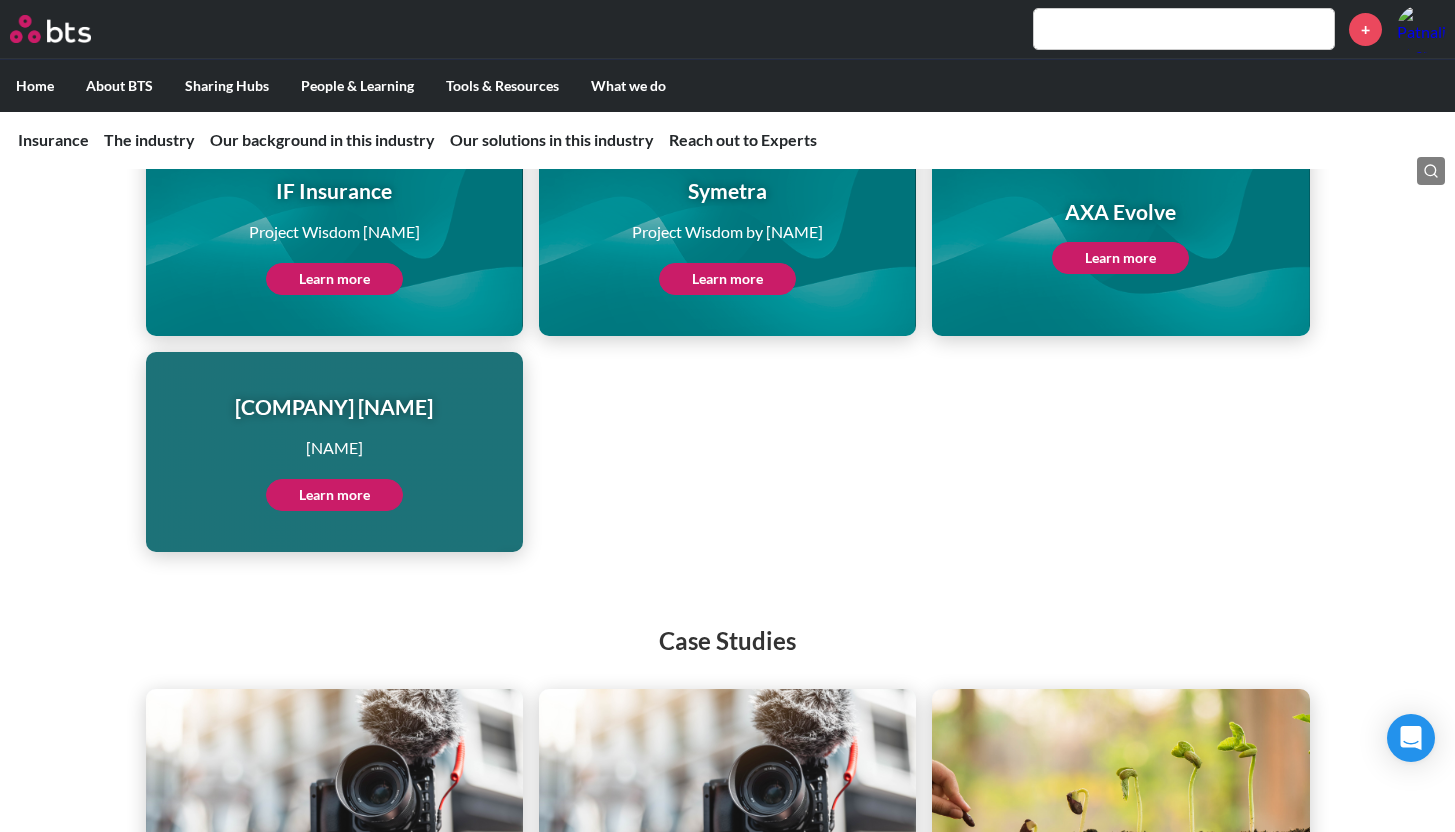 scroll, scrollTop: 3049, scrollLeft: 0, axis: vertical 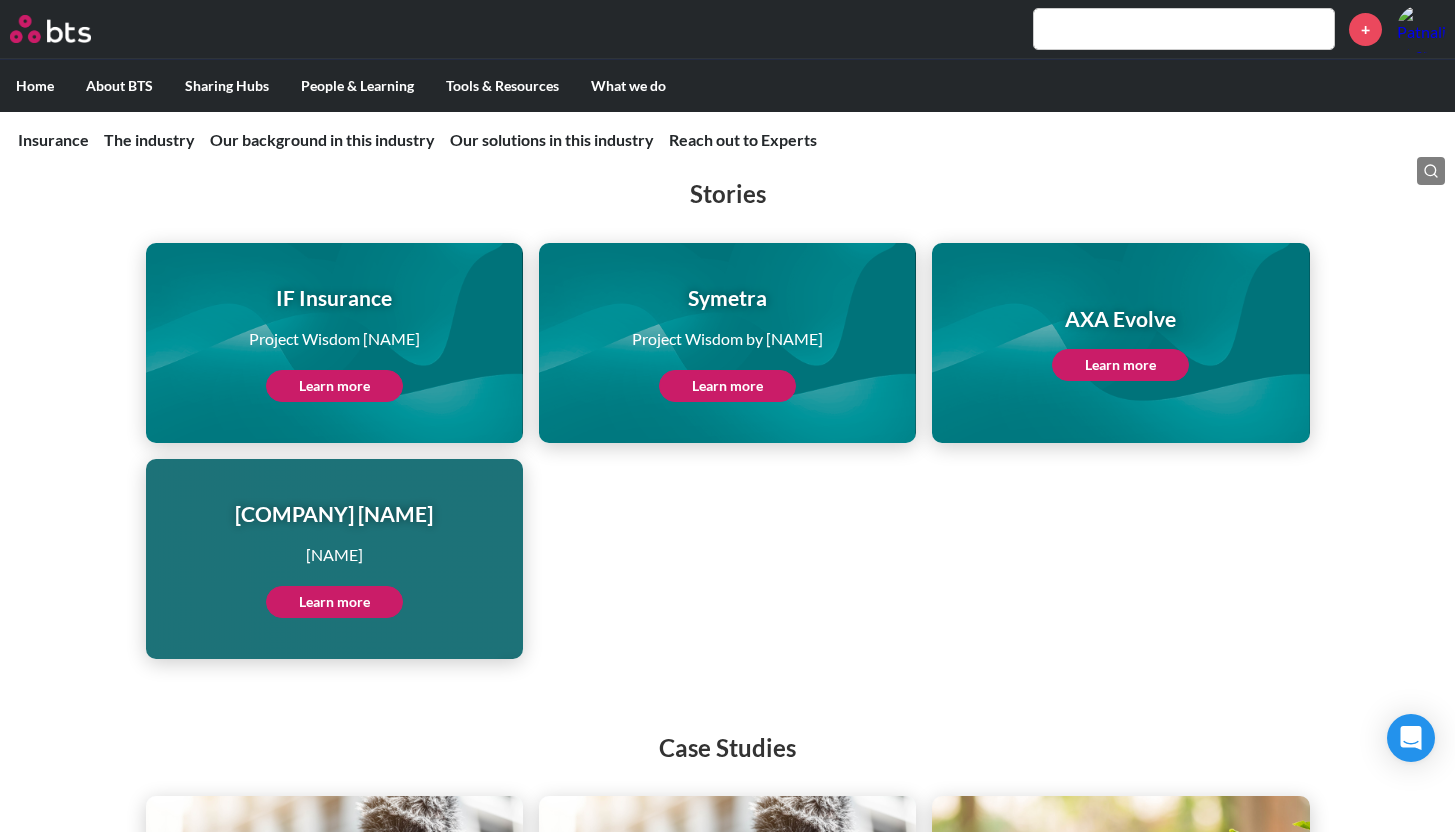 click on "Learn more" at bounding box center [1120, 365] 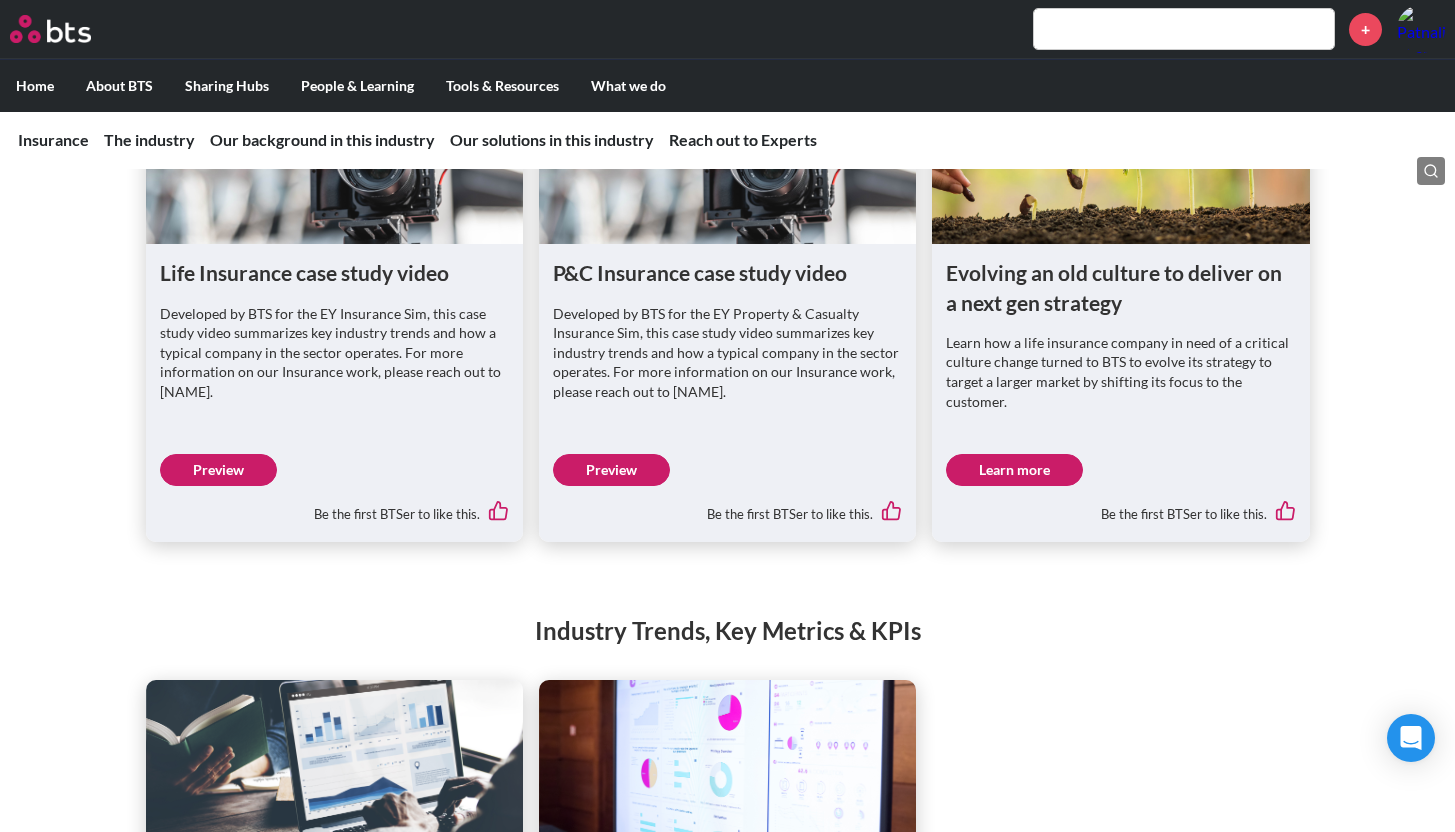 scroll, scrollTop: 4009, scrollLeft: 0, axis: vertical 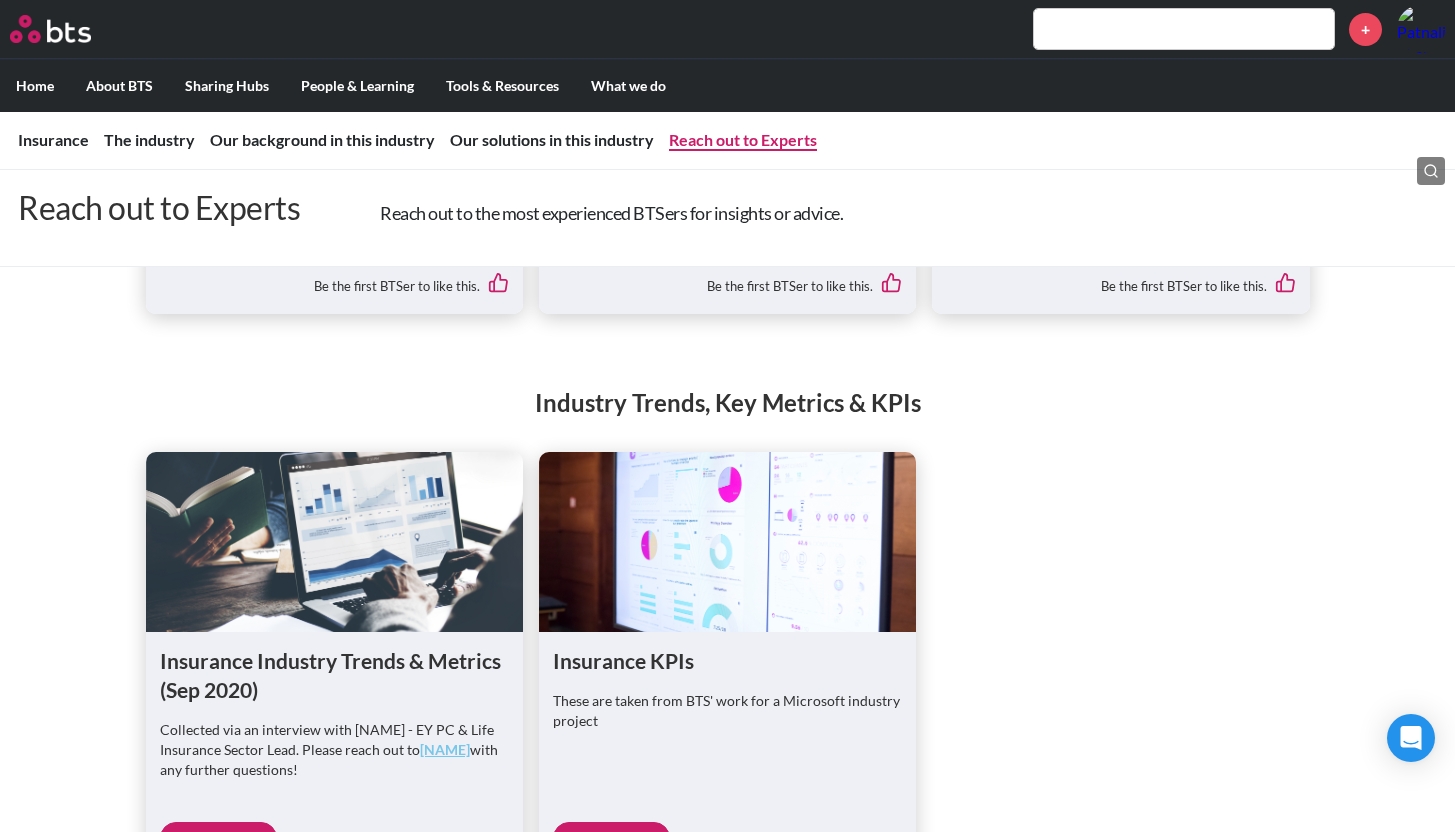 click on "Reach out to Experts" at bounding box center (743, 139) 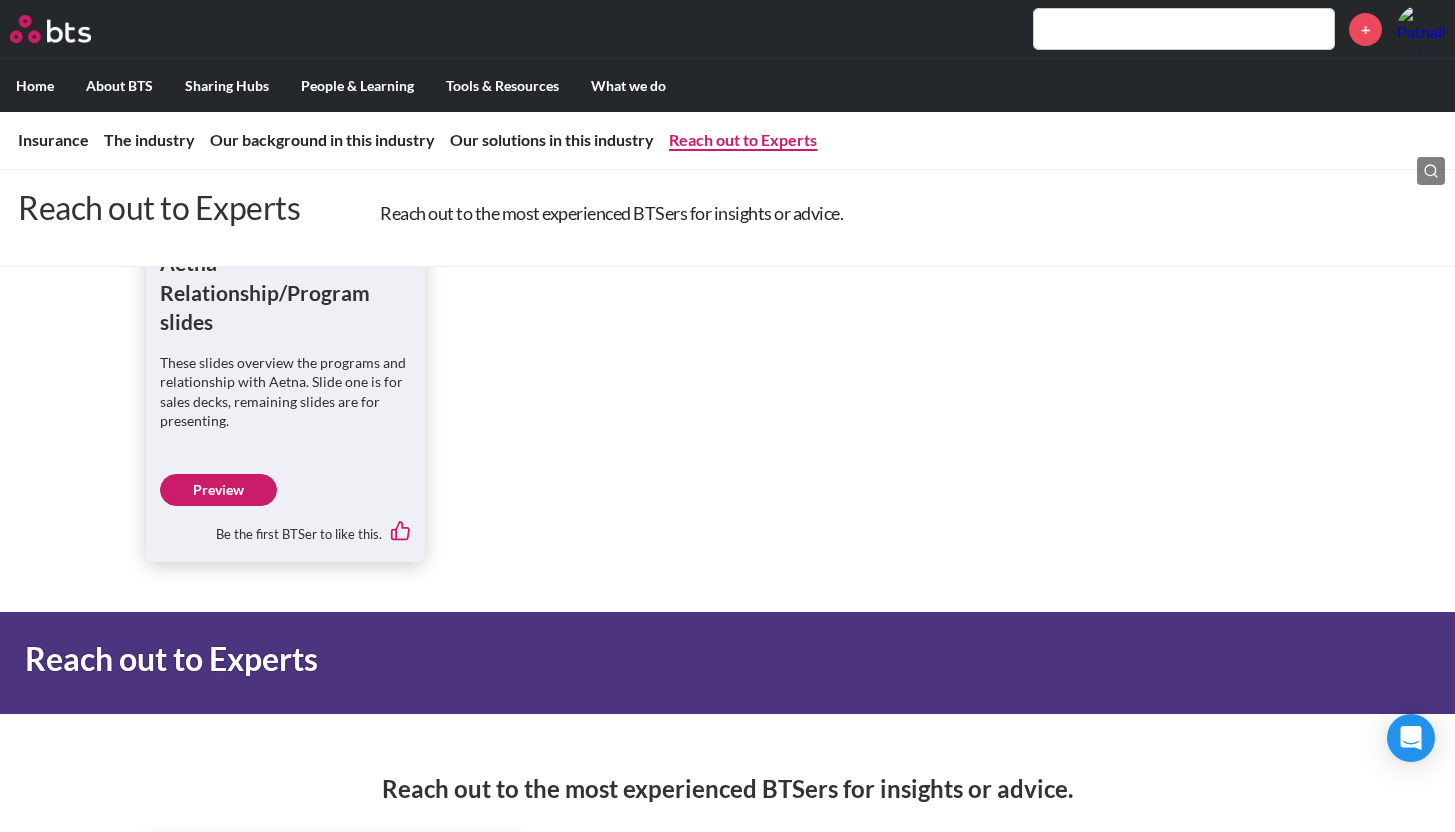 scroll, scrollTop: 7094, scrollLeft: 0, axis: vertical 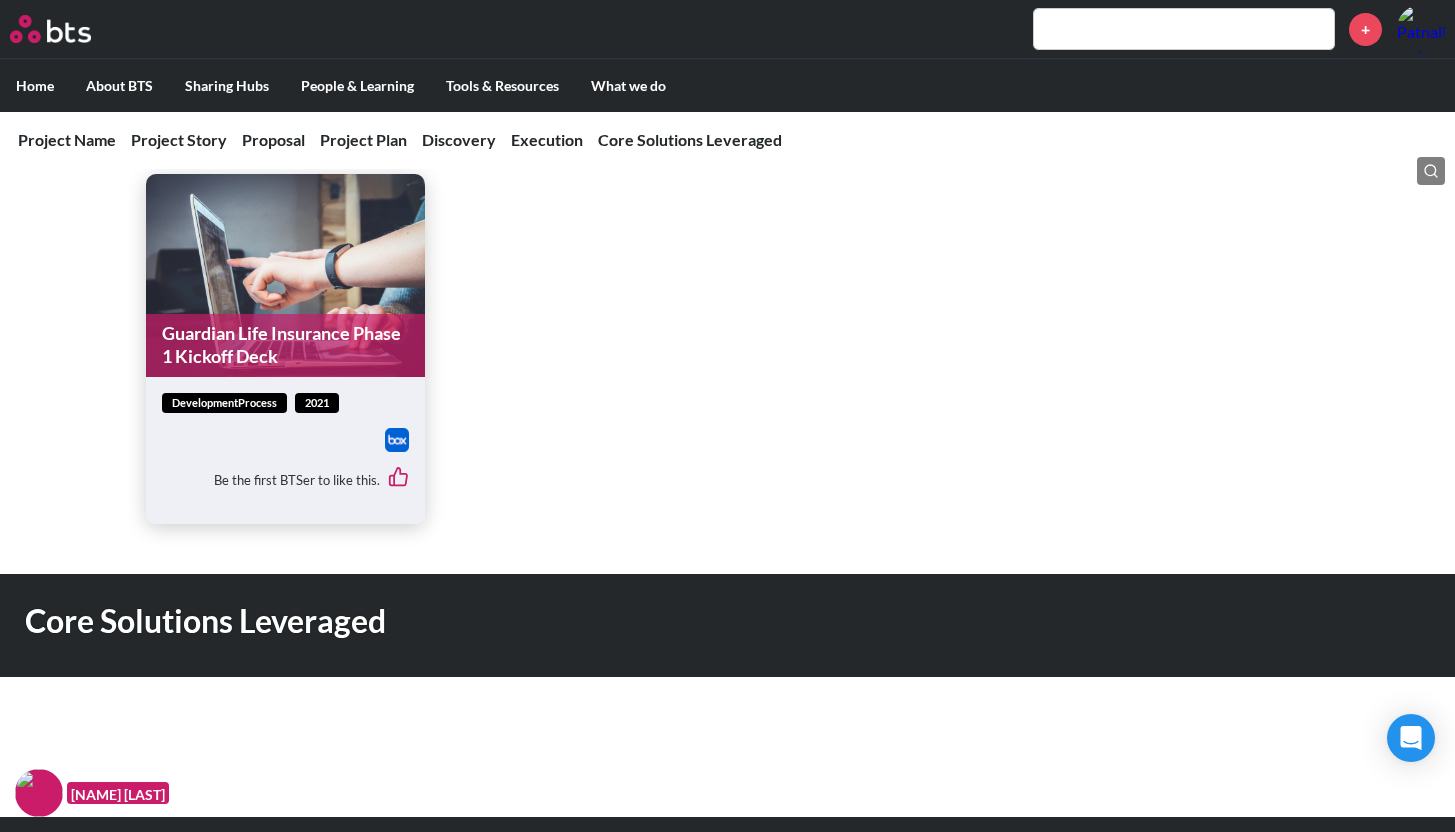 click on "Guardian Life Insurance Phase 1 Kickoff Deck" at bounding box center [285, 345] 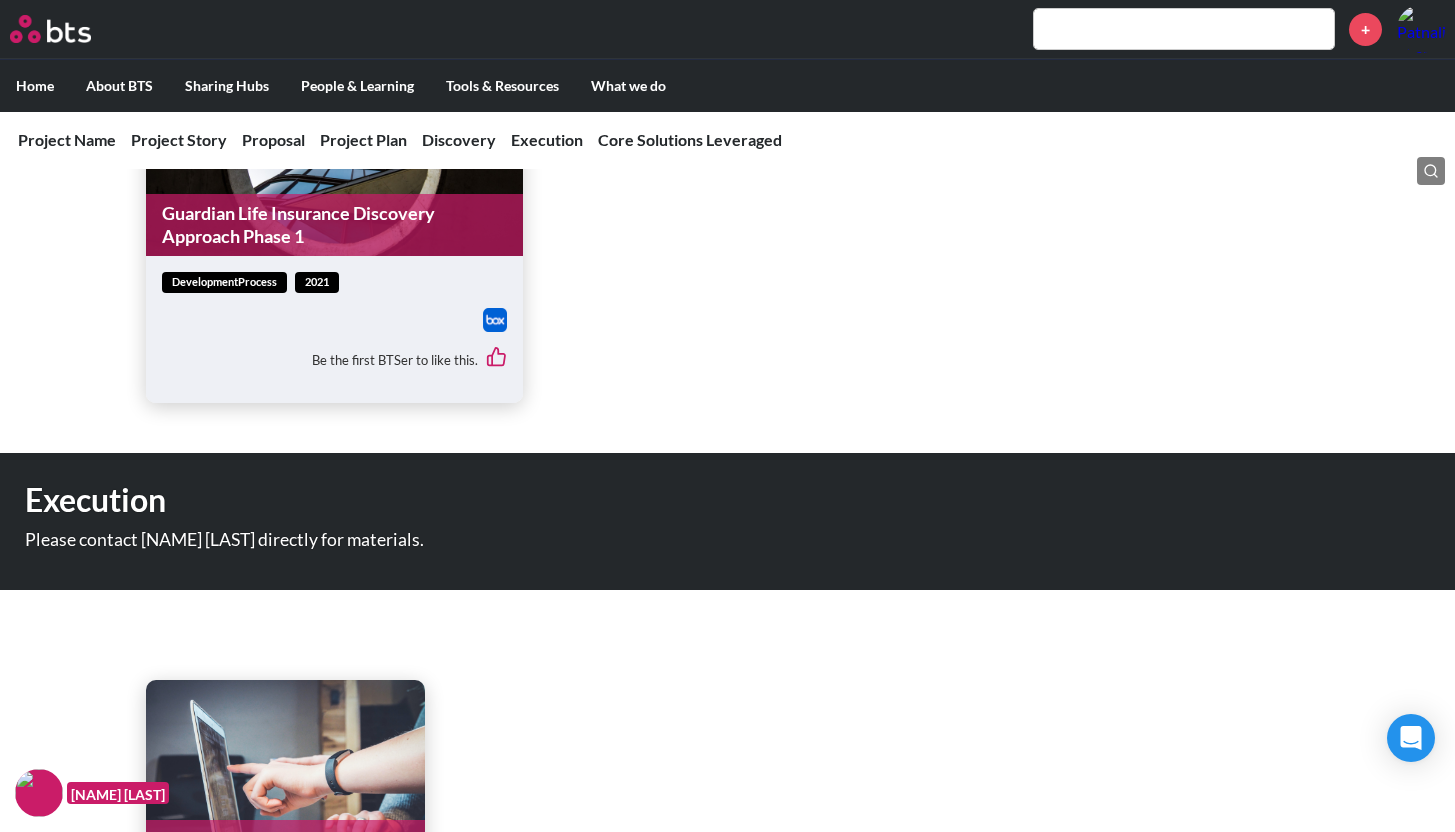 scroll, scrollTop: 3320, scrollLeft: 0, axis: vertical 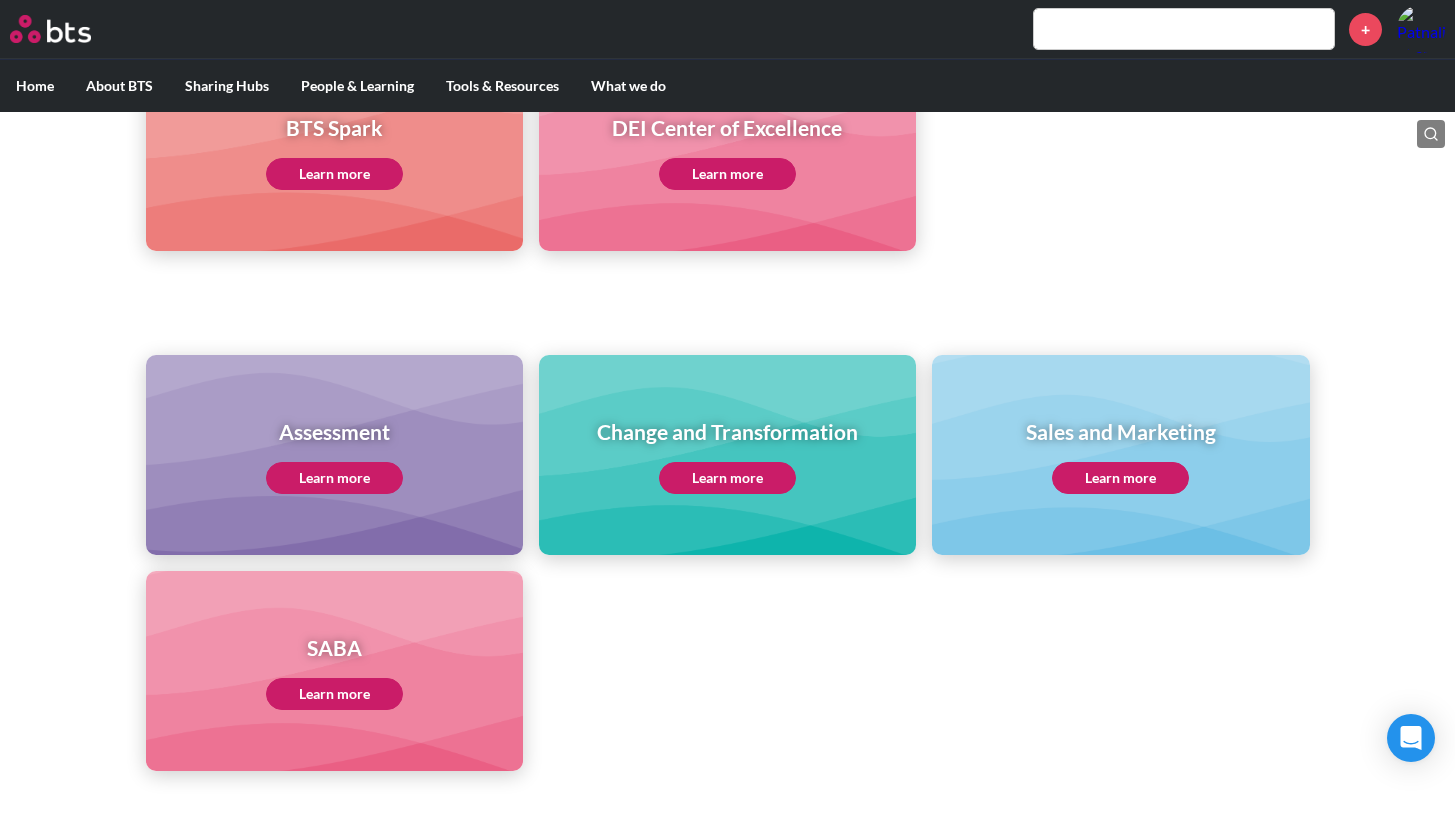 click on "Learn more" at bounding box center (334, 694) 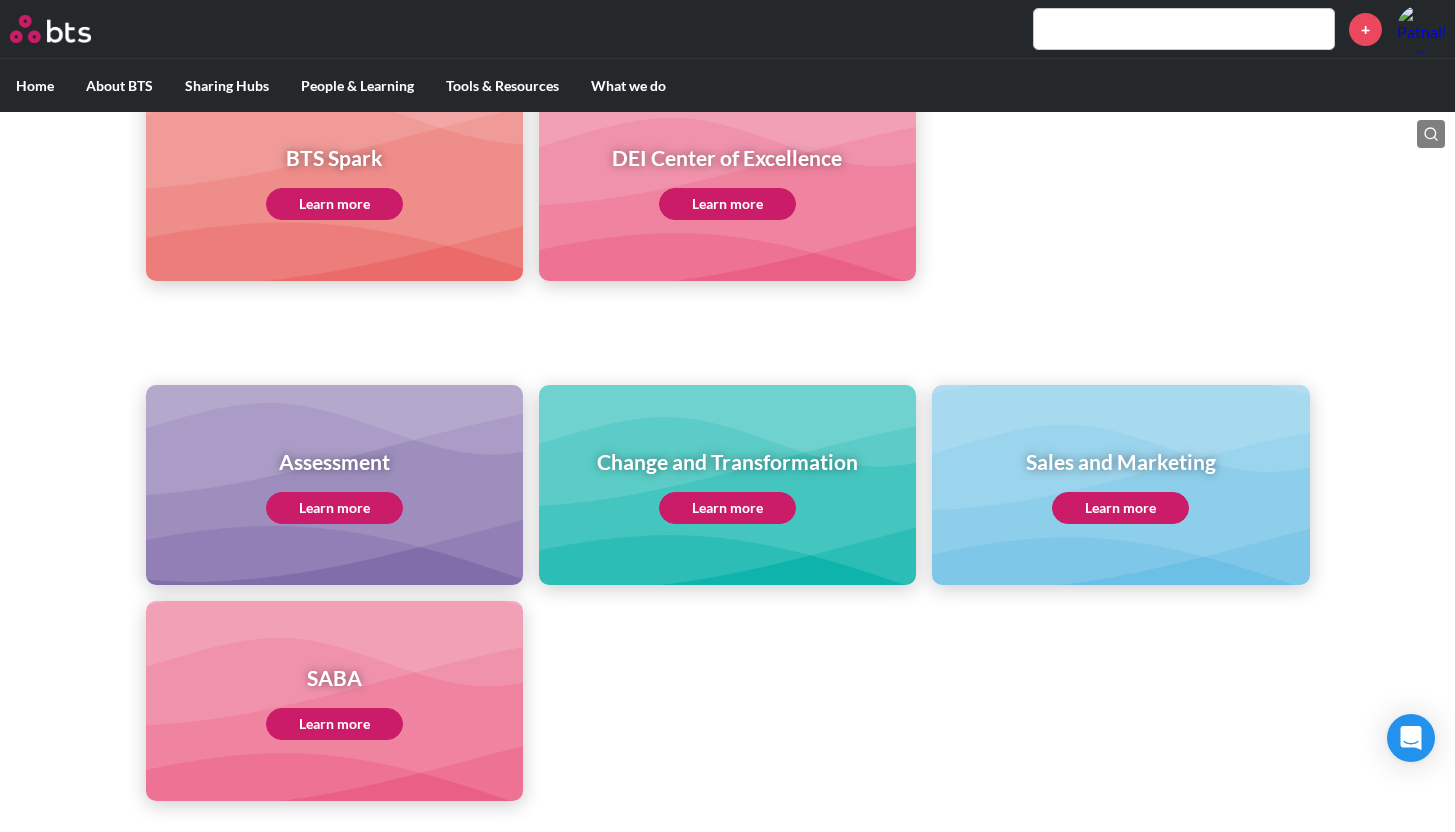 scroll, scrollTop: 611, scrollLeft: 0, axis: vertical 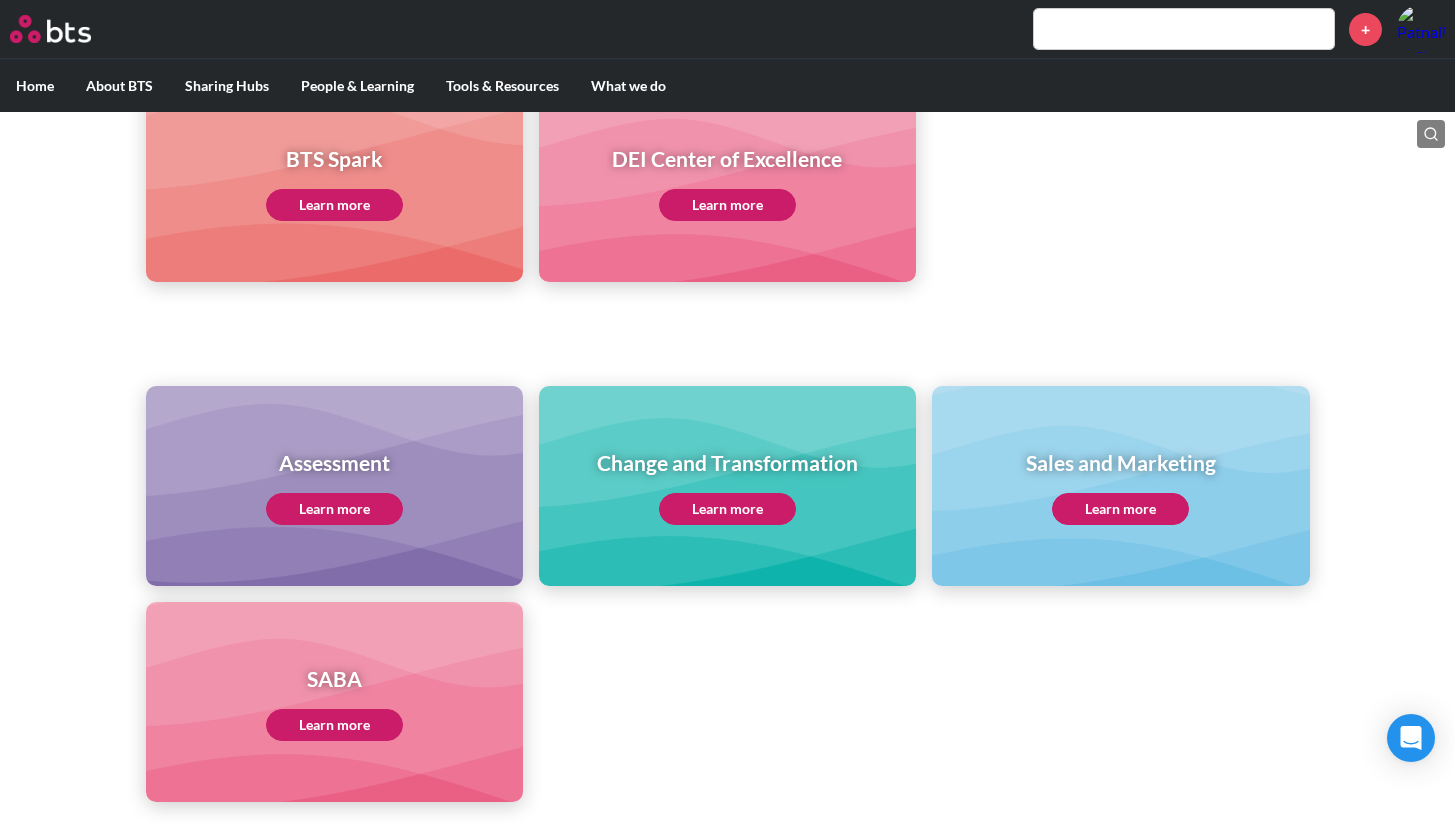 click on "SABA" at bounding box center [334, 678] 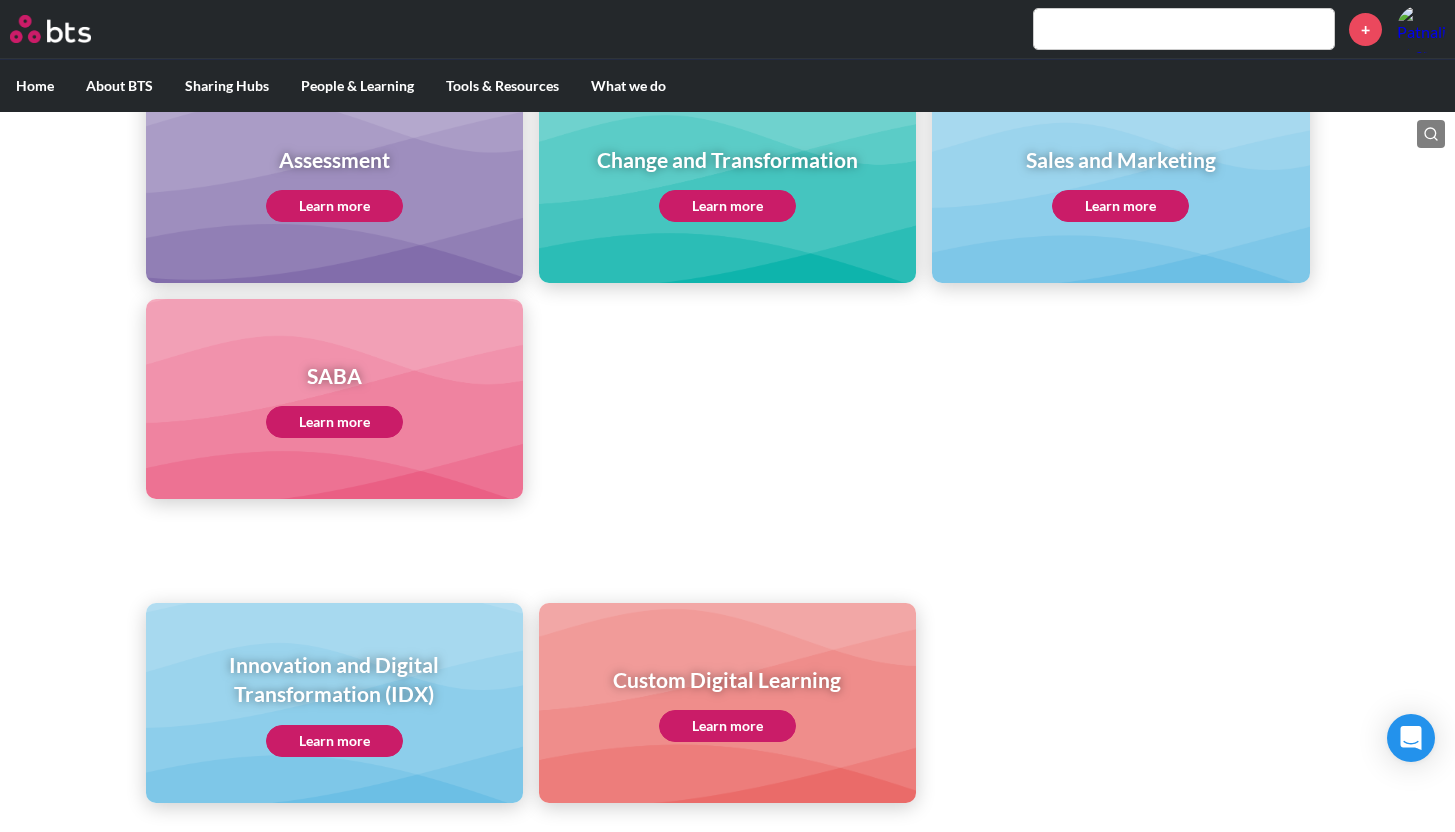 scroll, scrollTop: 1003, scrollLeft: 0, axis: vertical 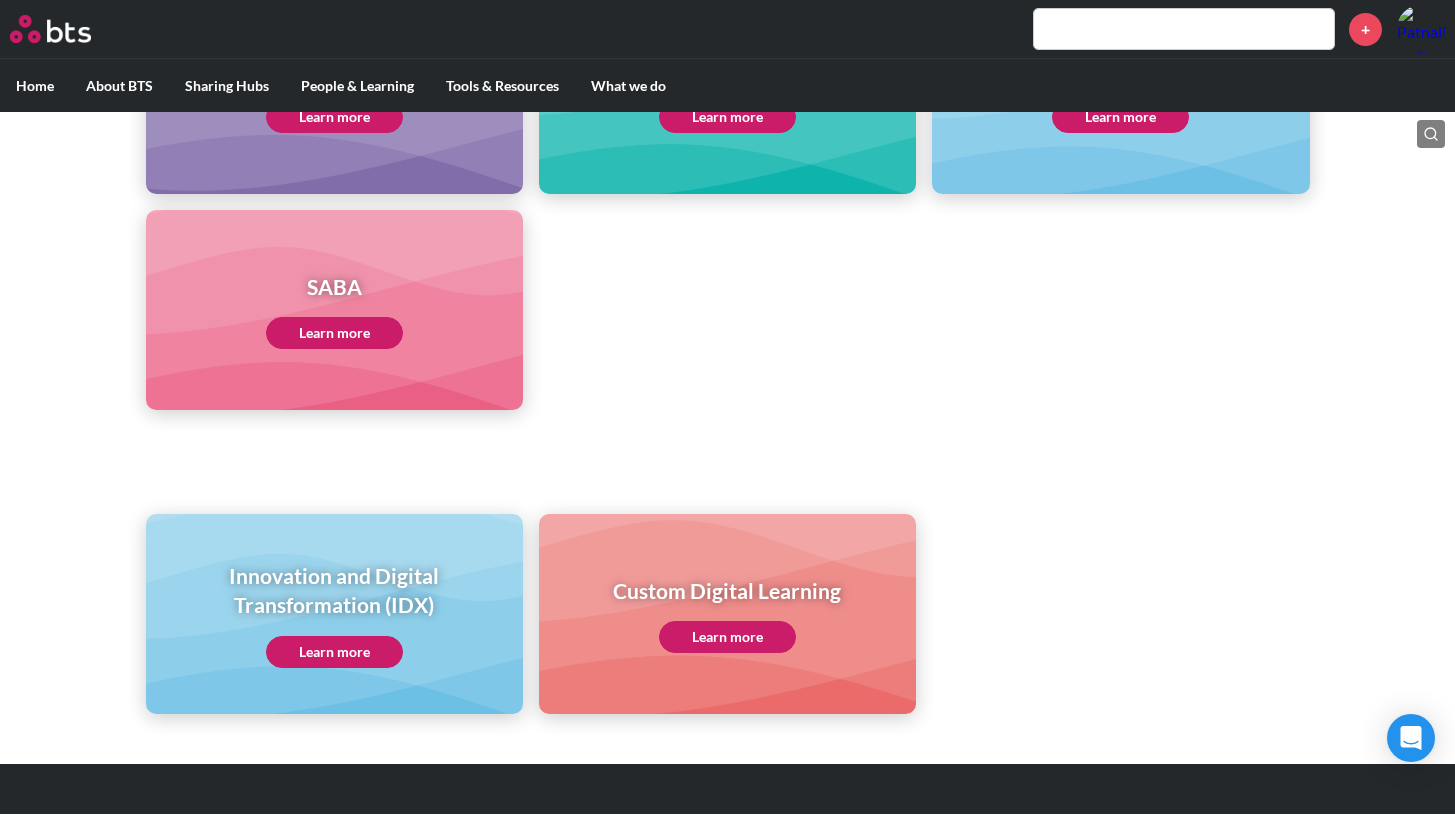 click on "SABA" at bounding box center [334, 286] 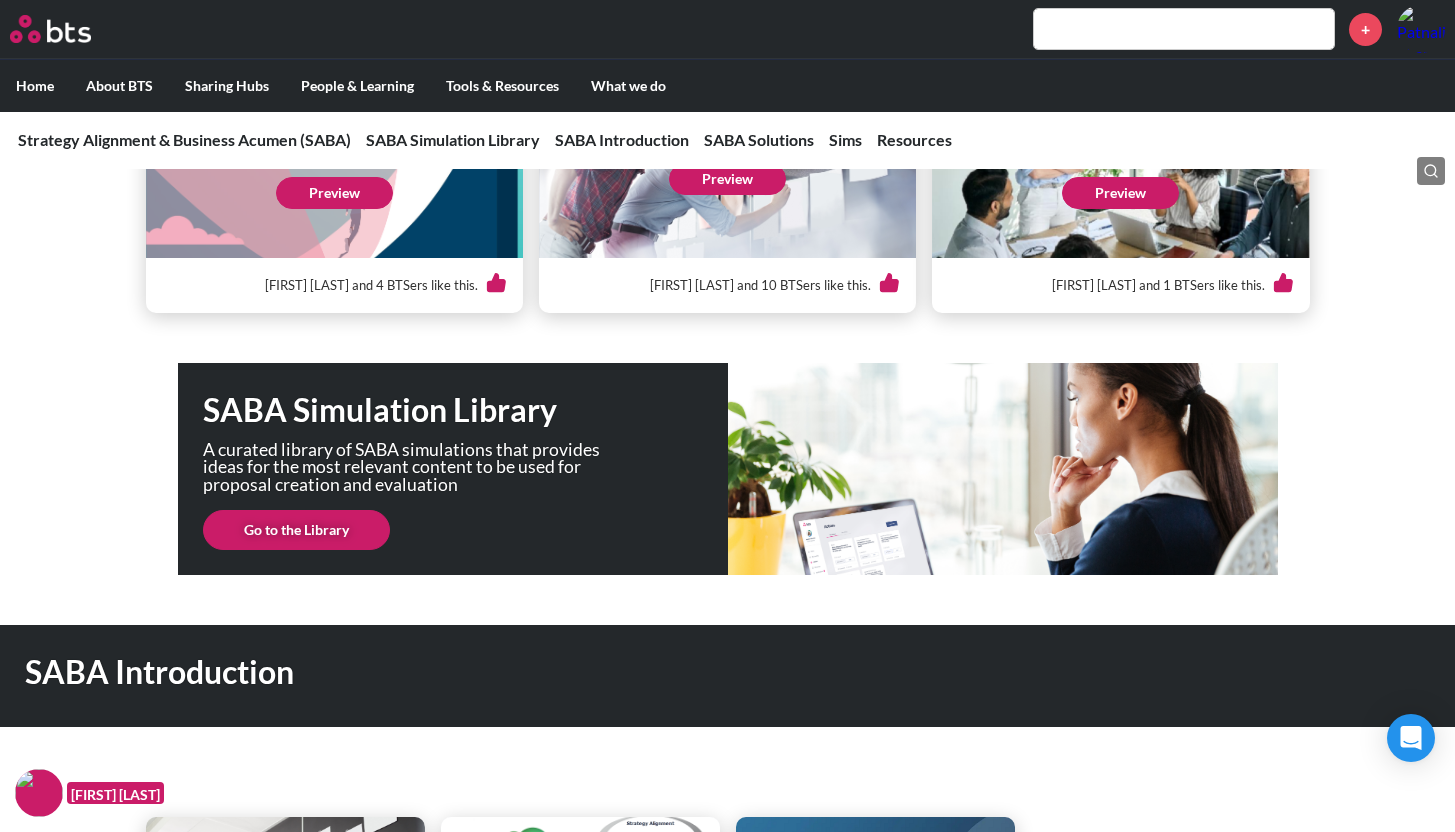 scroll, scrollTop: 0, scrollLeft: 0, axis: both 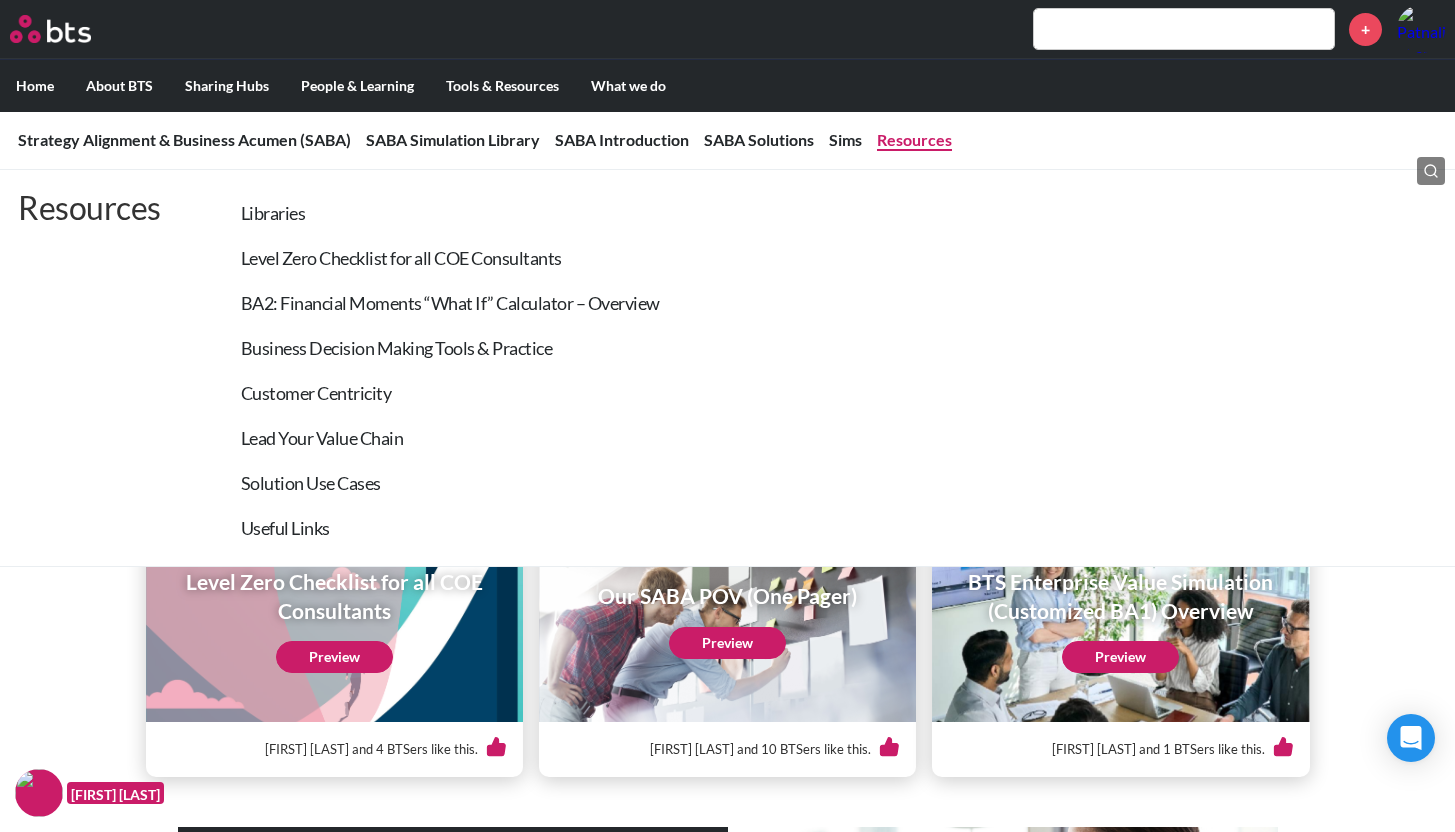 click on "Resources" at bounding box center [914, 139] 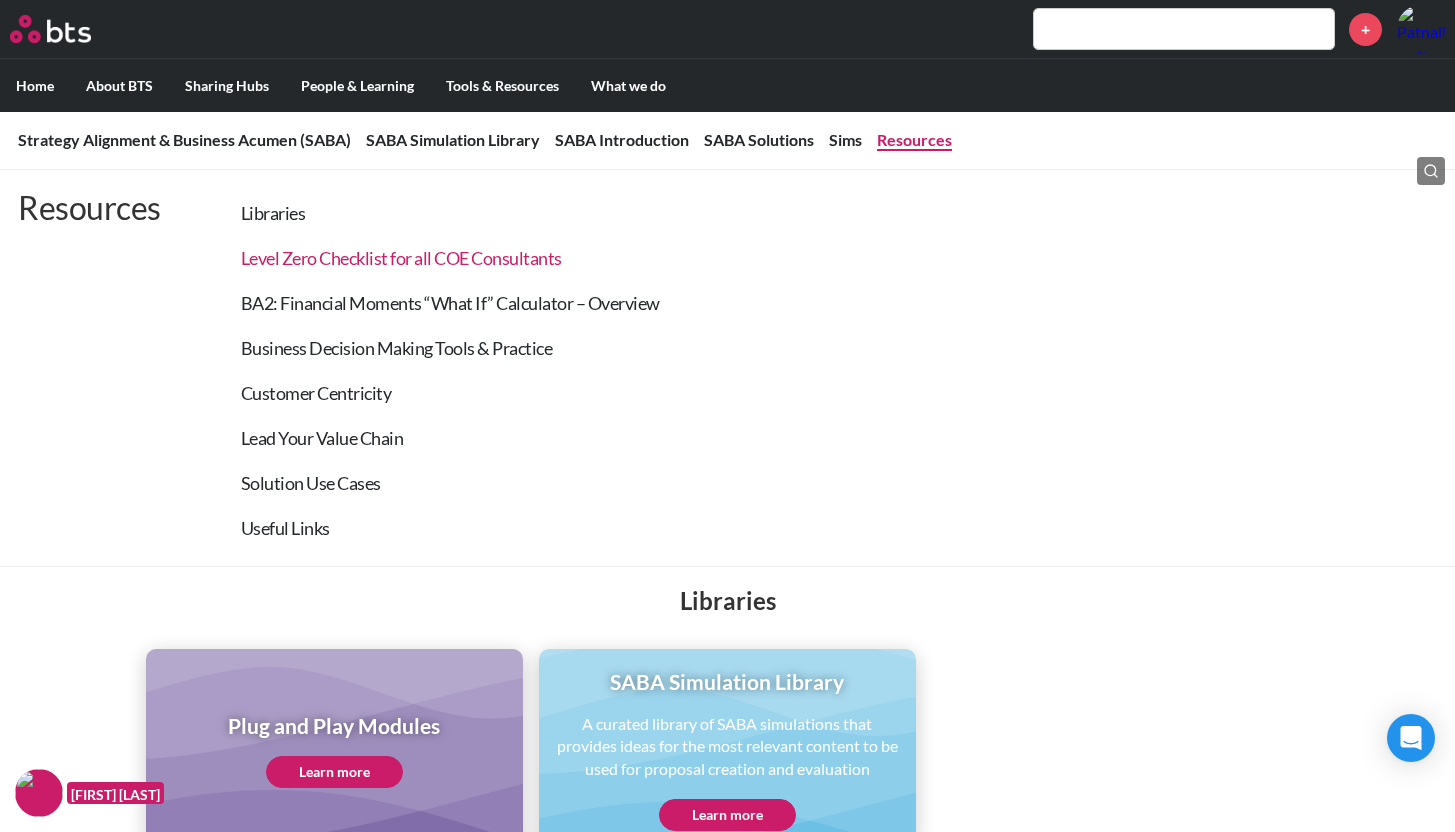 scroll, scrollTop: 5251, scrollLeft: 0, axis: vertical 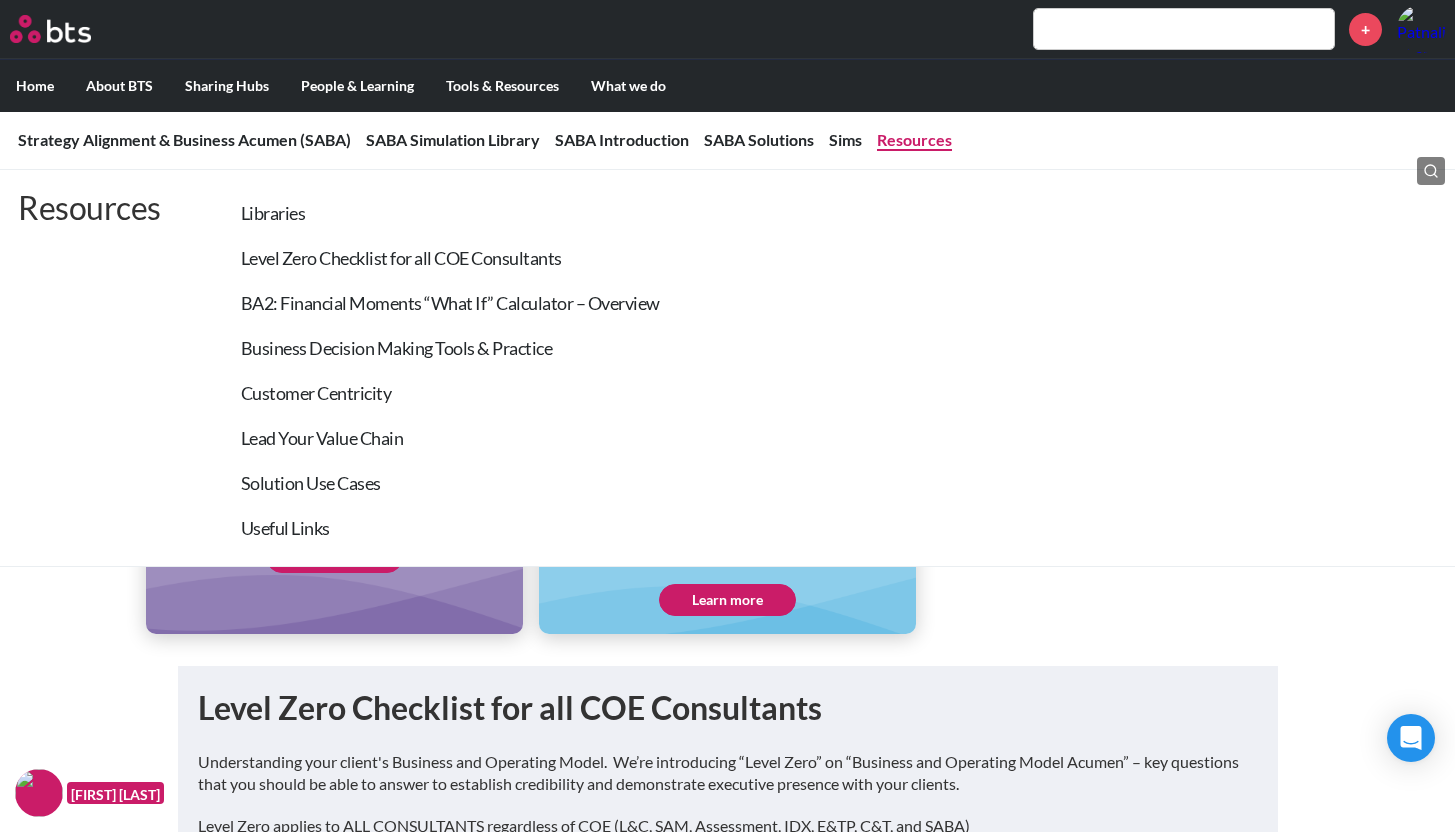 click on "Useful Links" at bounding box center [430, 525] 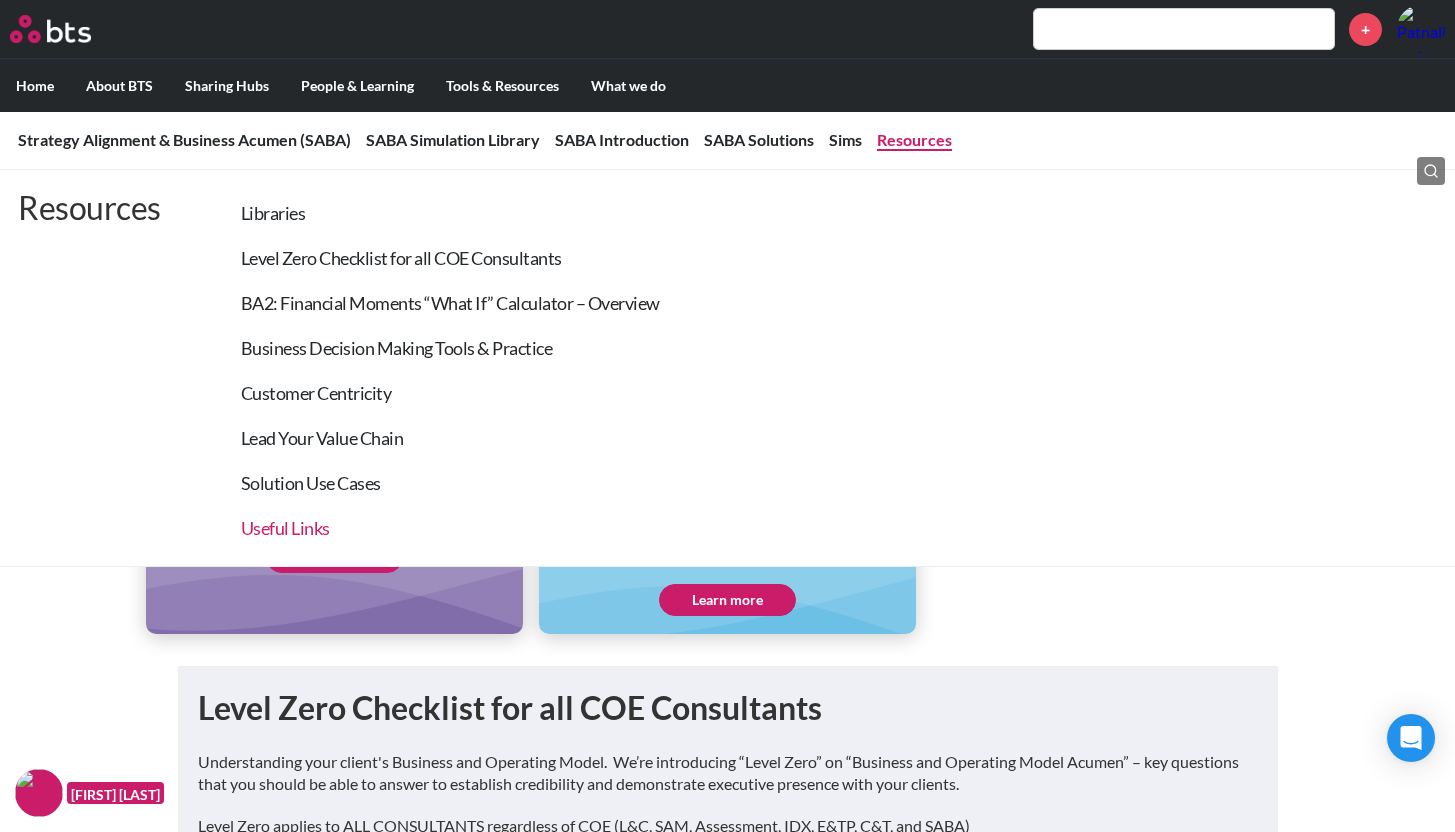 click on "Useful Links" at bounding box center (285, 528) 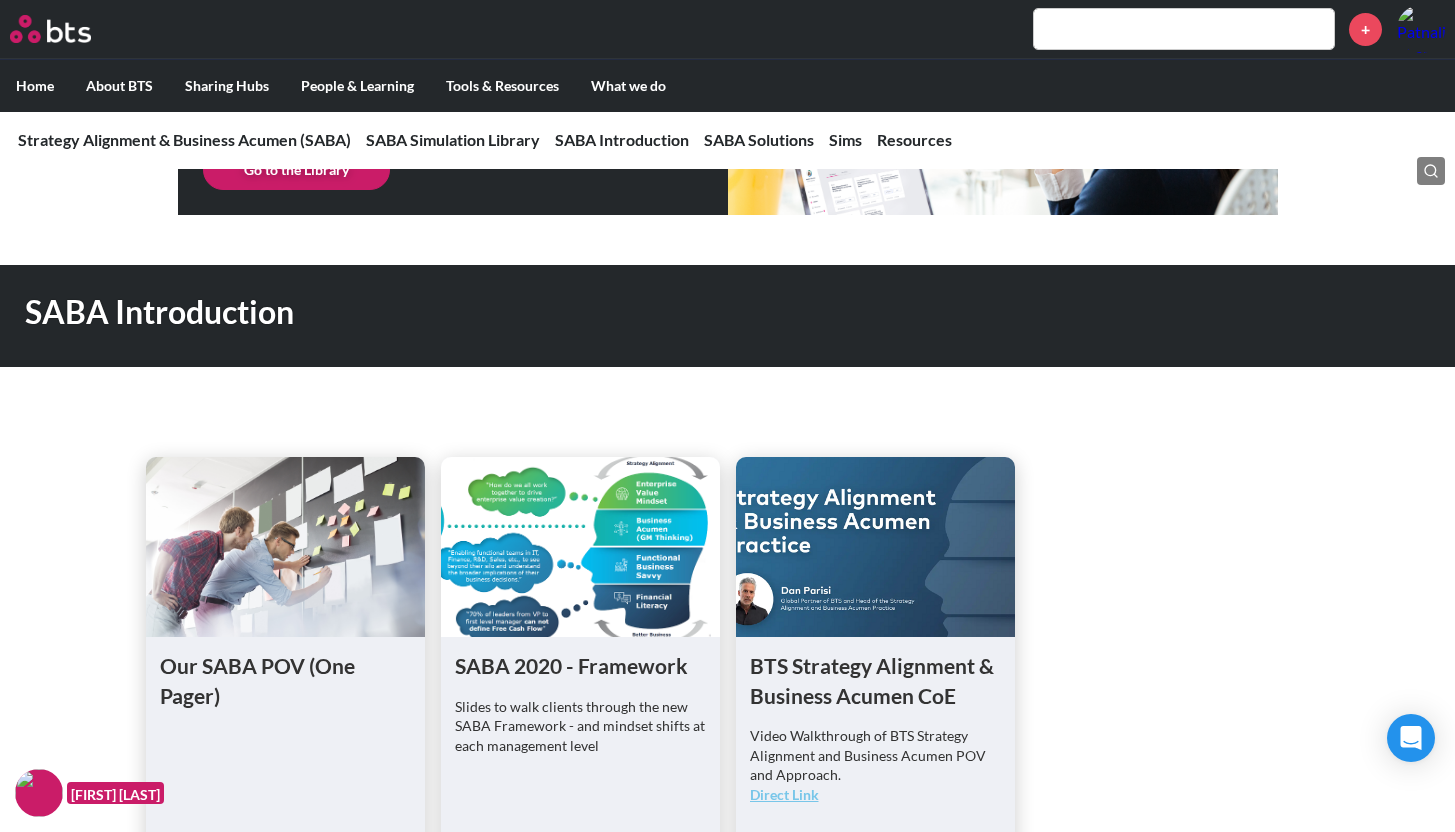 scroll, scrollTop: 0, scrollLeft: 0, axis: both 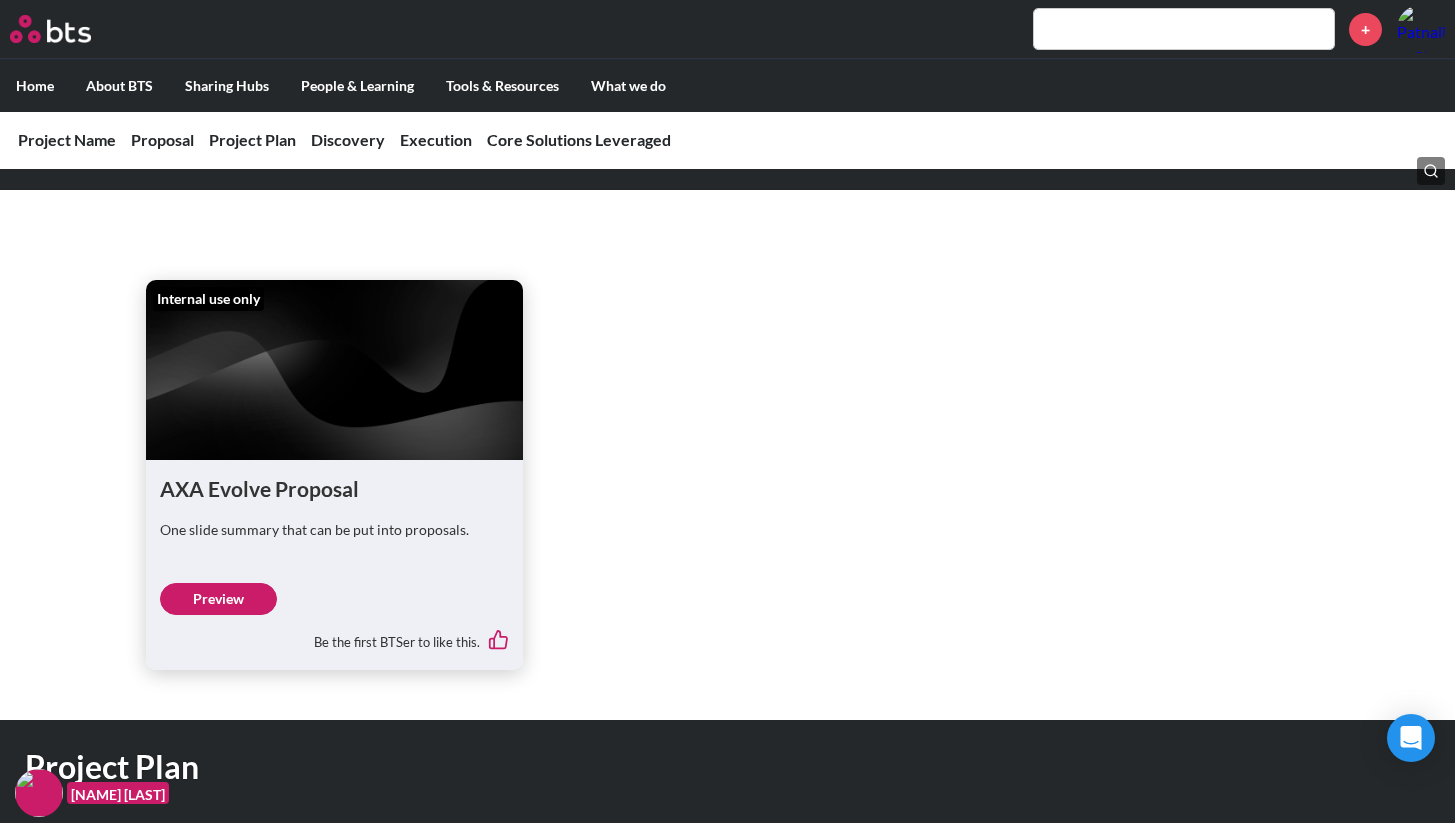 click on "Preview" at bounding box center (218, 599) 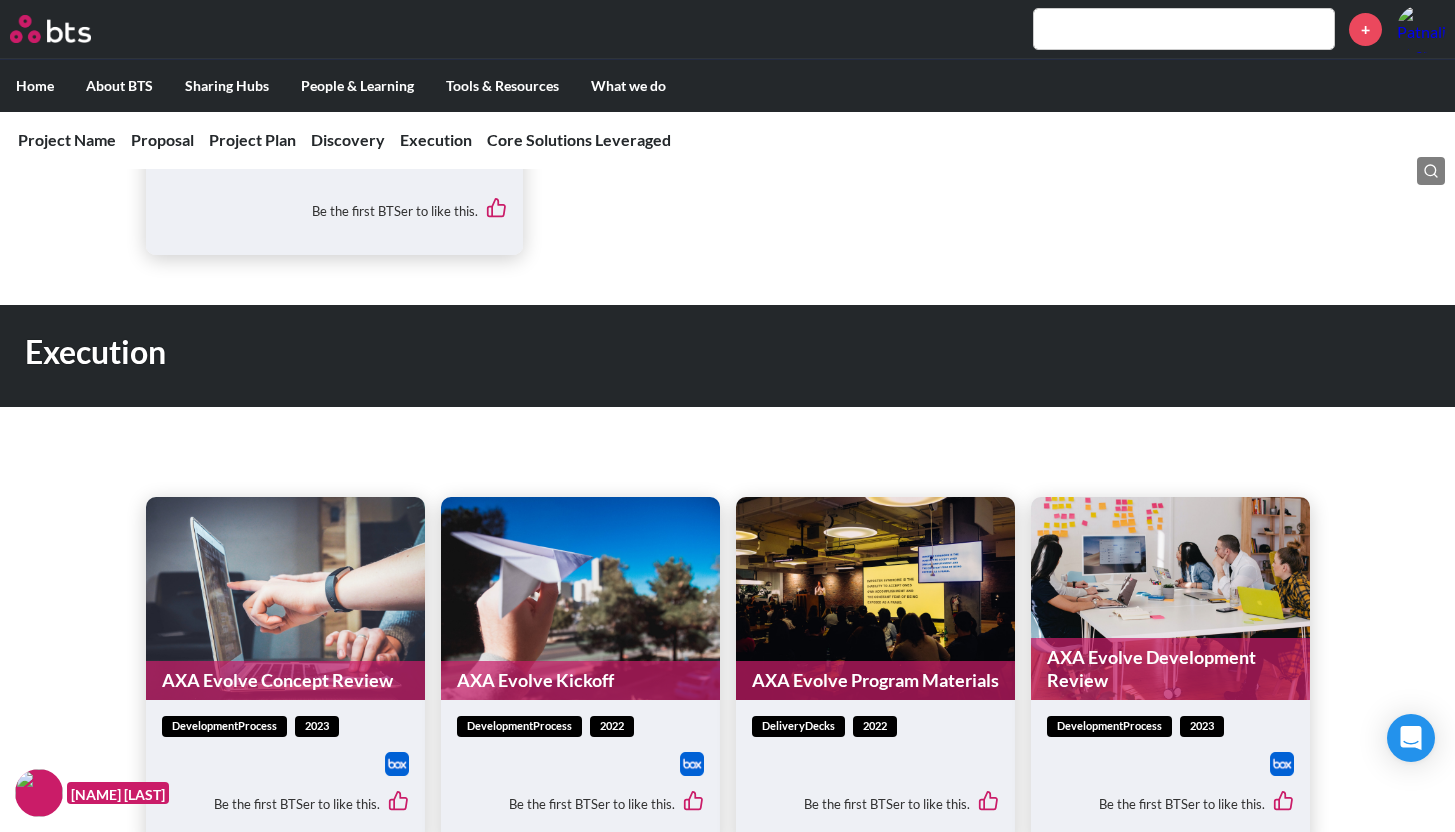 scroll, scrollTop: 4002, scrollLeft: 0, axis: vertical 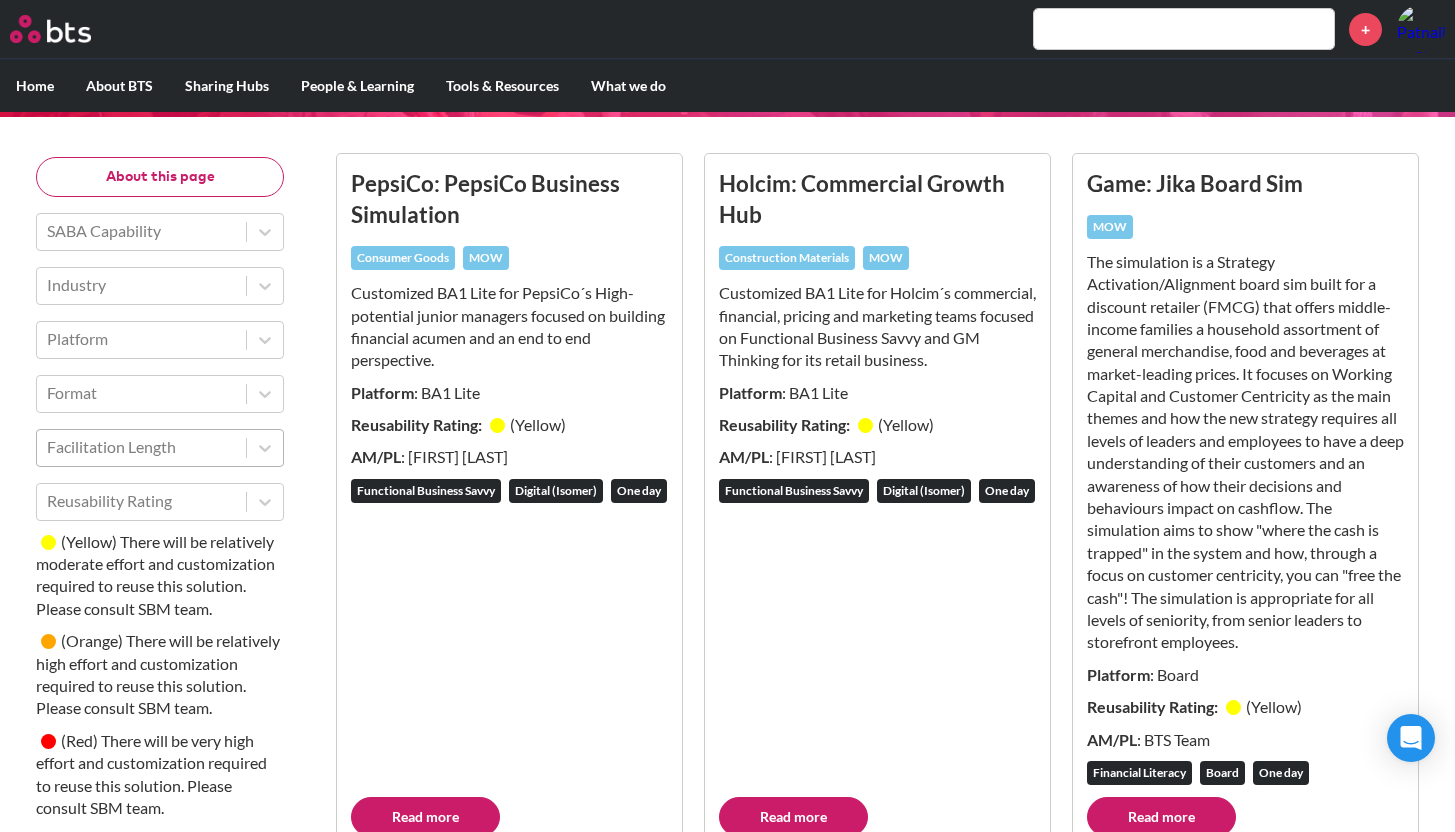 click on "Facilitation Length" at bounding box center [141, 447] 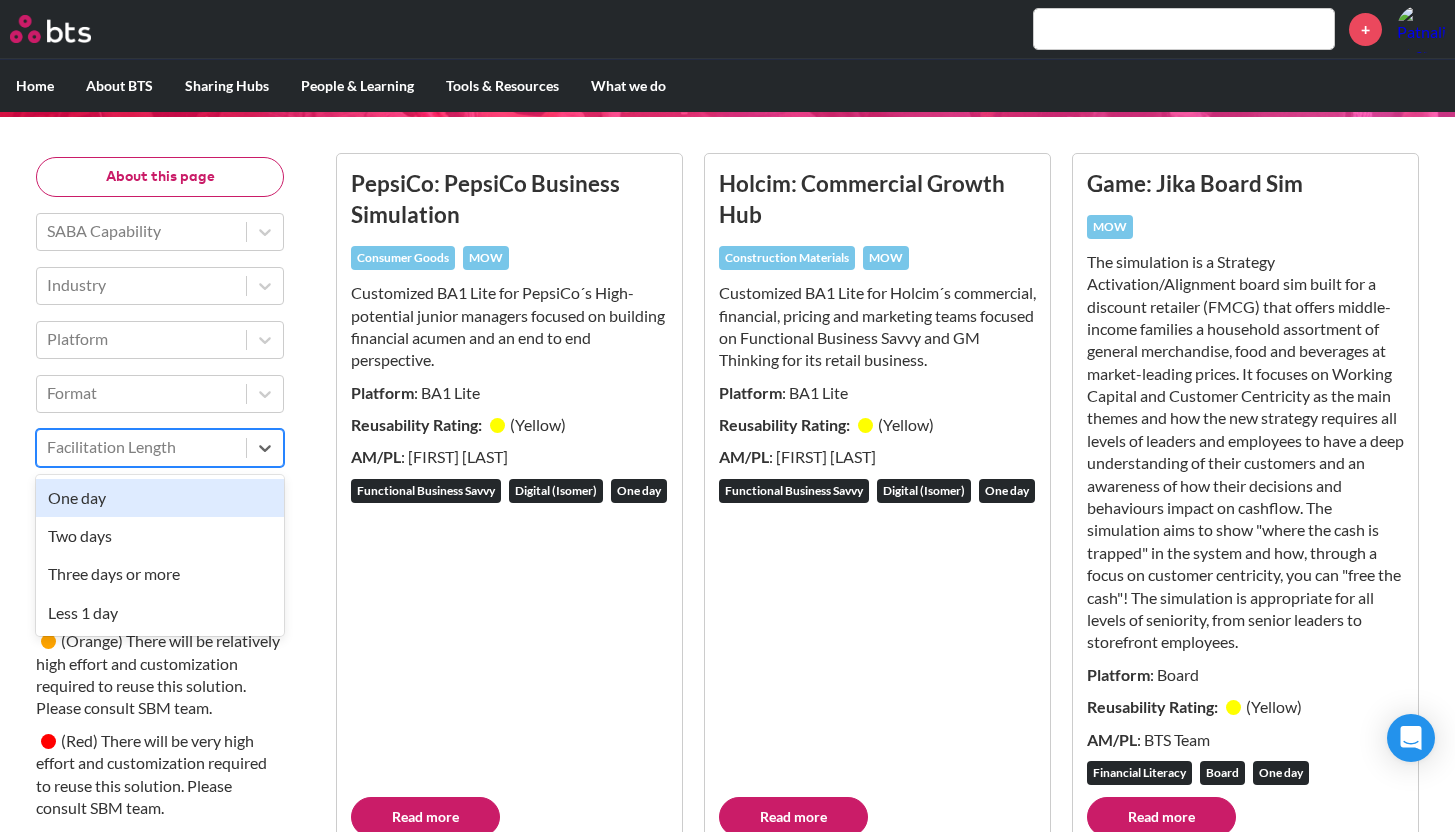 click on "About this page SABA Capability Industry Platform Format option One day focused, 1 of 4. 4 results available. Use Up and Down to choose options, press Enter to select the currently focused option, press Escape to exit the menu, press Tab to select the option and exit the menu. Facilitation Length One day Two days Three days or more Less 1 day Reusability Rating ( Yellow )   There will be relatively moderate effort and customization required to reuse this solution. Please consult SBM team. ( Orange )   There will be relatively high effort and customization required to reuse this solution. Please consult SBM team. ( Red )   There will be very high effort and customization required to reuse this solution. Please consult SBM team. ( Green )   This solution is ready to be used off-the-shelf and cannot be customized. Please consult SABA team on the right use cases for off-the-shelf solutions. PepsiCo: PepsiCo Business Simulation Consumer Goods   MOW Platform :   BA1 Lite Reusability Rating:   ( Yellow ) AM/PL  :" at bounding box center [727, 8168] 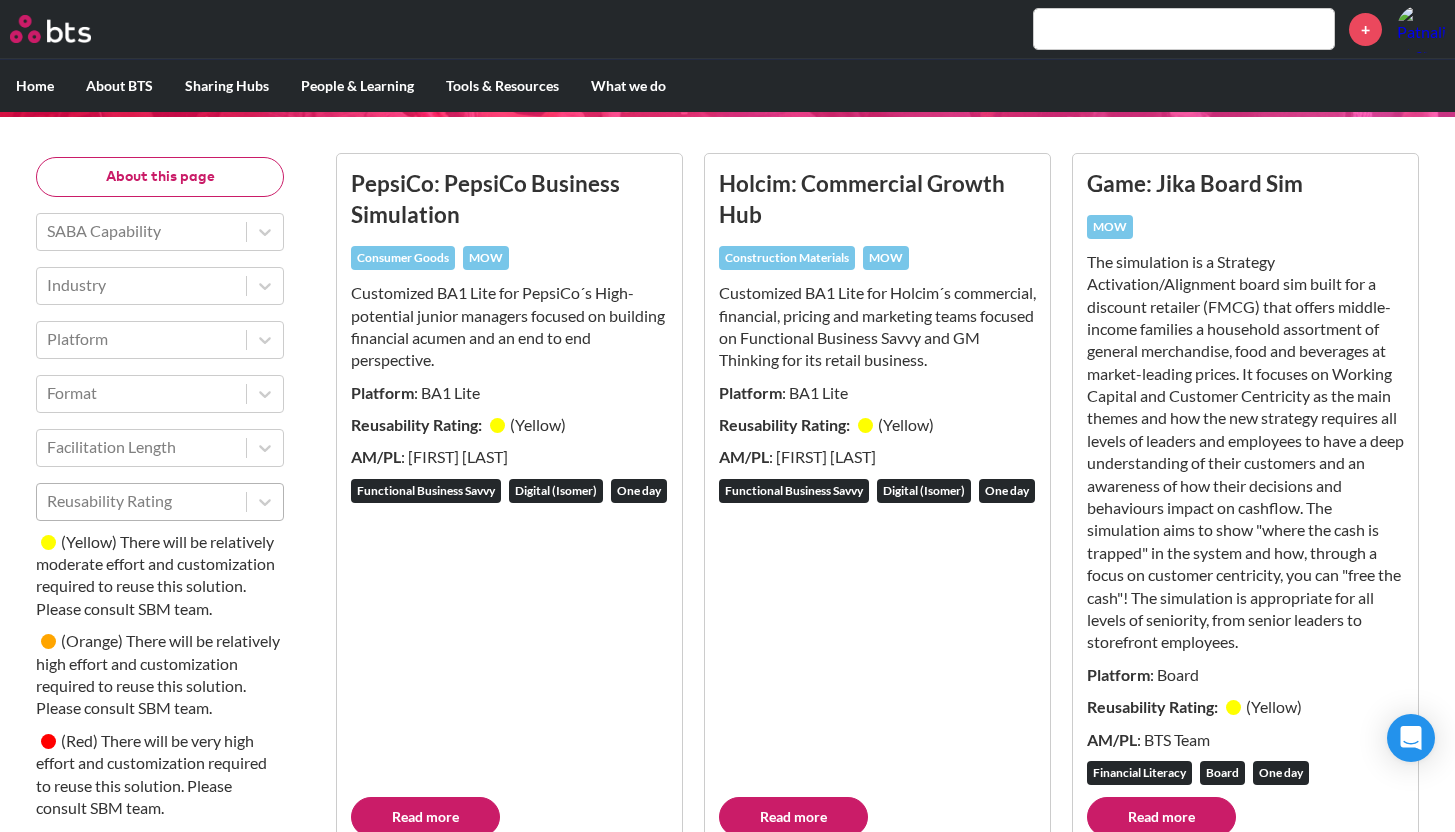 click at bounding box center [141, 501] 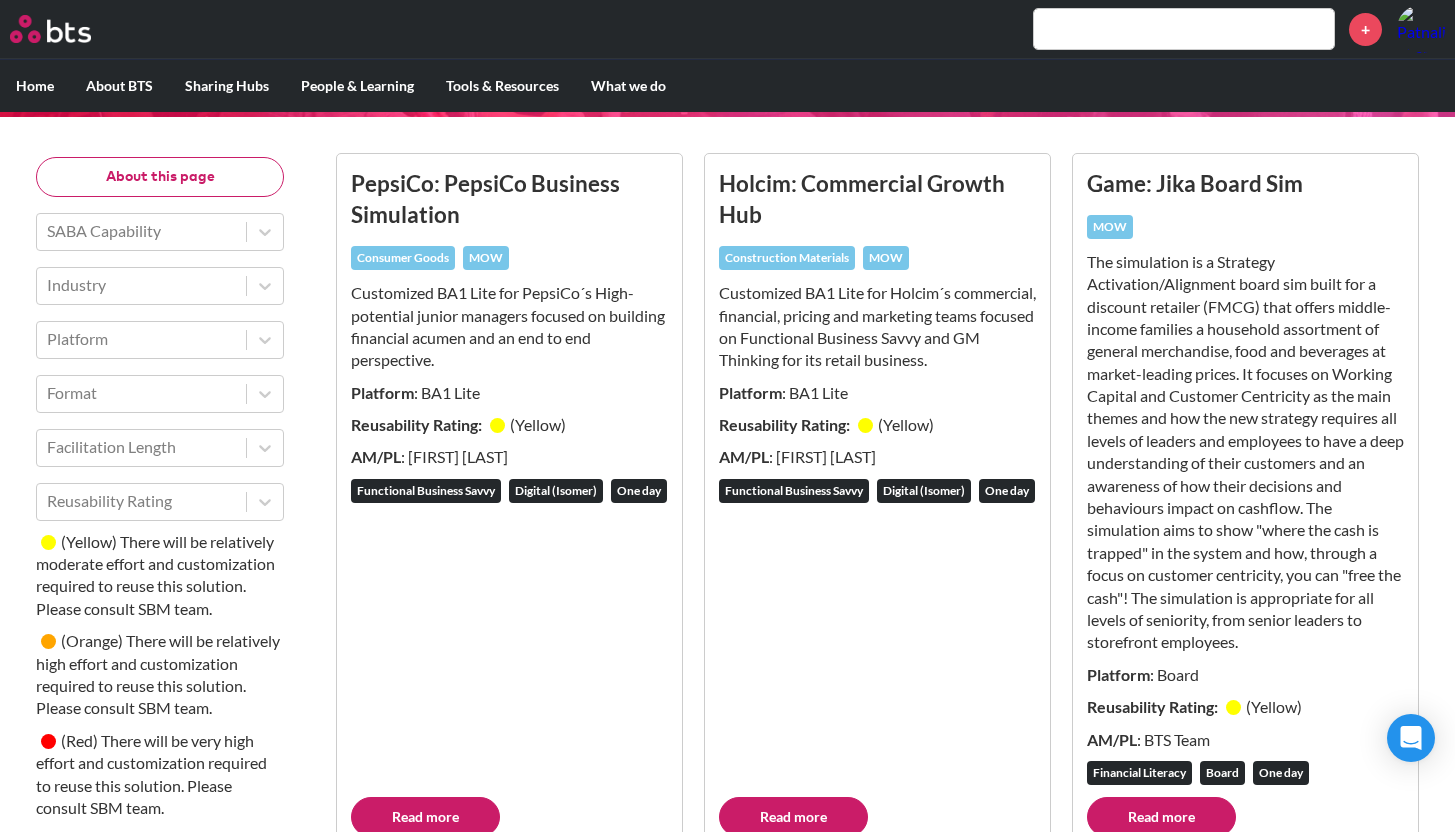 click on "PepsiCo: PepsiCo Business Simulation Consumer Goods   MOW Customized BA1 Lite for PepsiCo´s High-potential junior managers focused on building financial acumen and an end to end perspective. Platform :   BA1 Lite Reusability Rating:   ( Yellow ) AM/PL  :   Carlos Schulz Functional Business Savvy   Digital (Isomer) One day Read more" at bounding box center (509, 502) 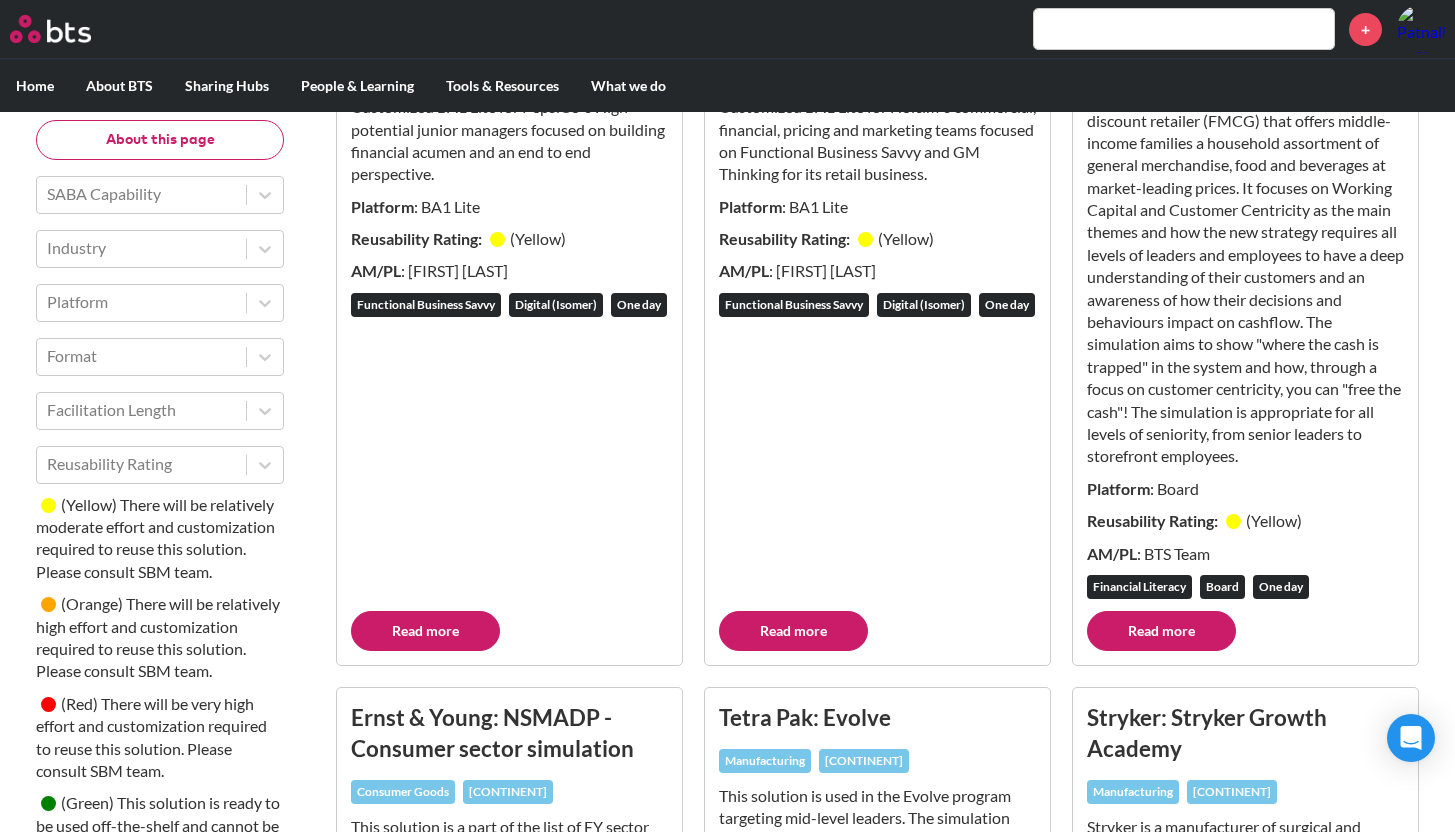 scroll, scrollTop: 254, scrollLeft: 0, axis: vertical 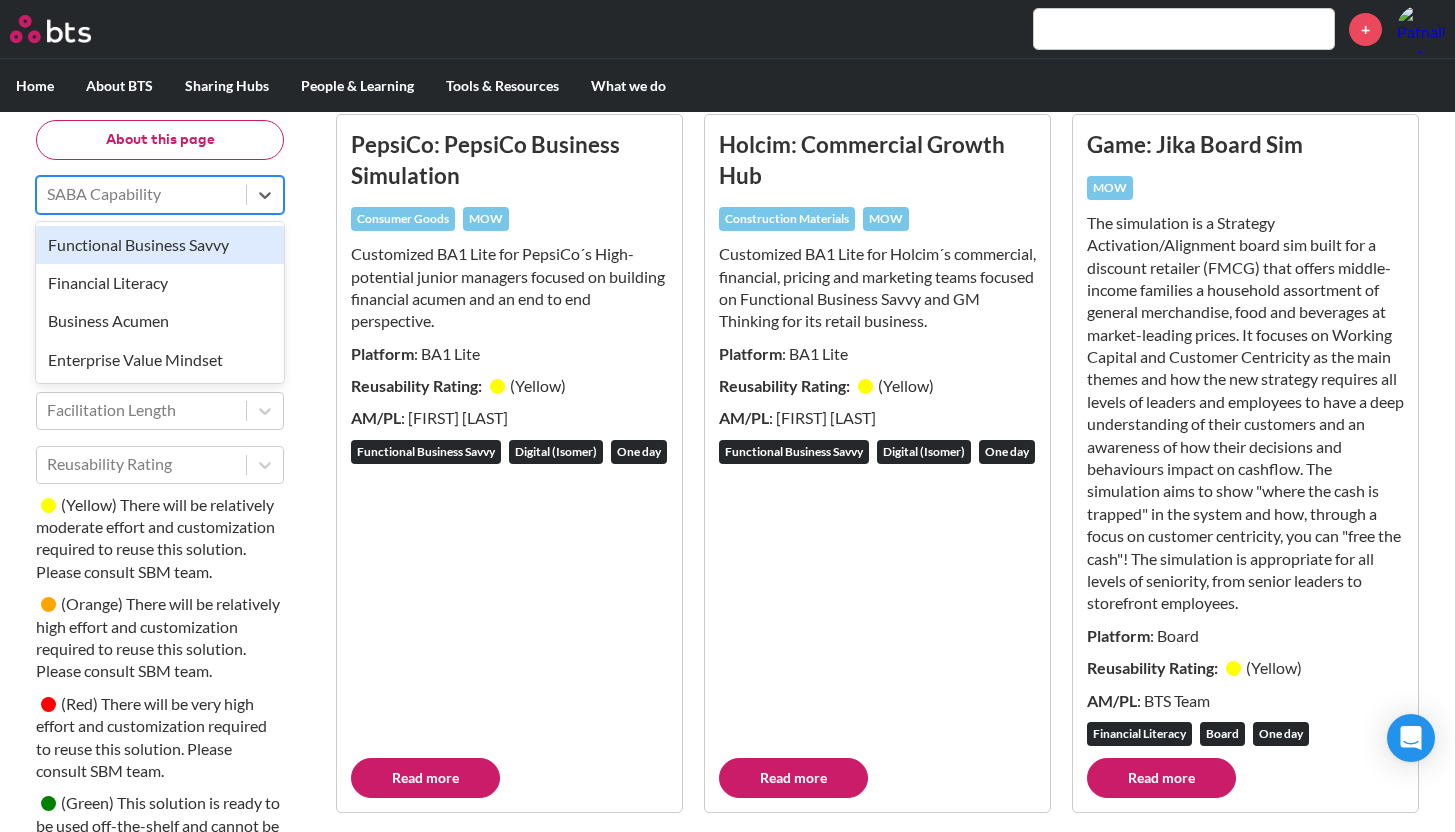 click at bounding box center (141, 195) 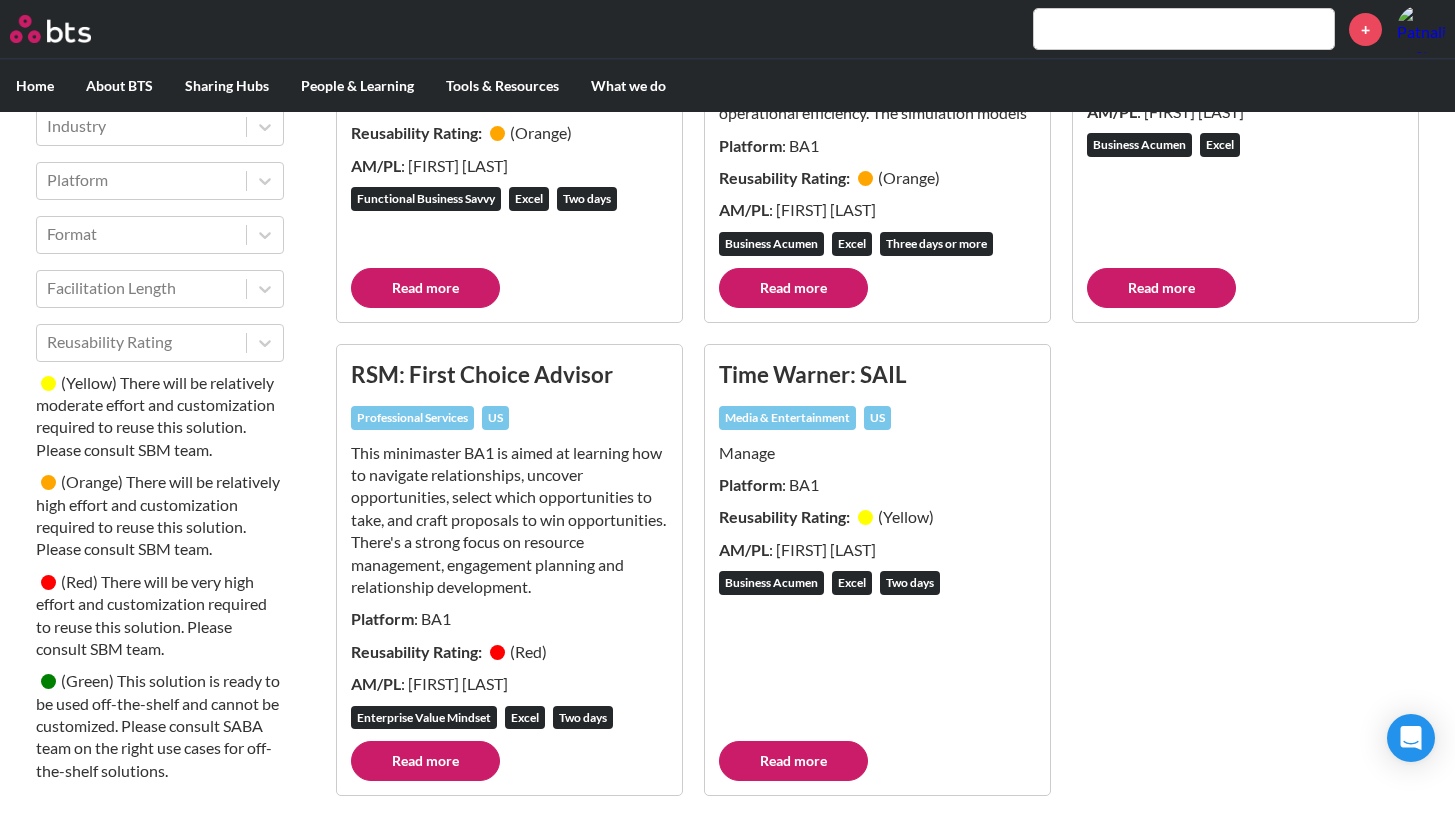 scroll, scrollTop: 15016, scrollLeft: 0, axis: vertical 